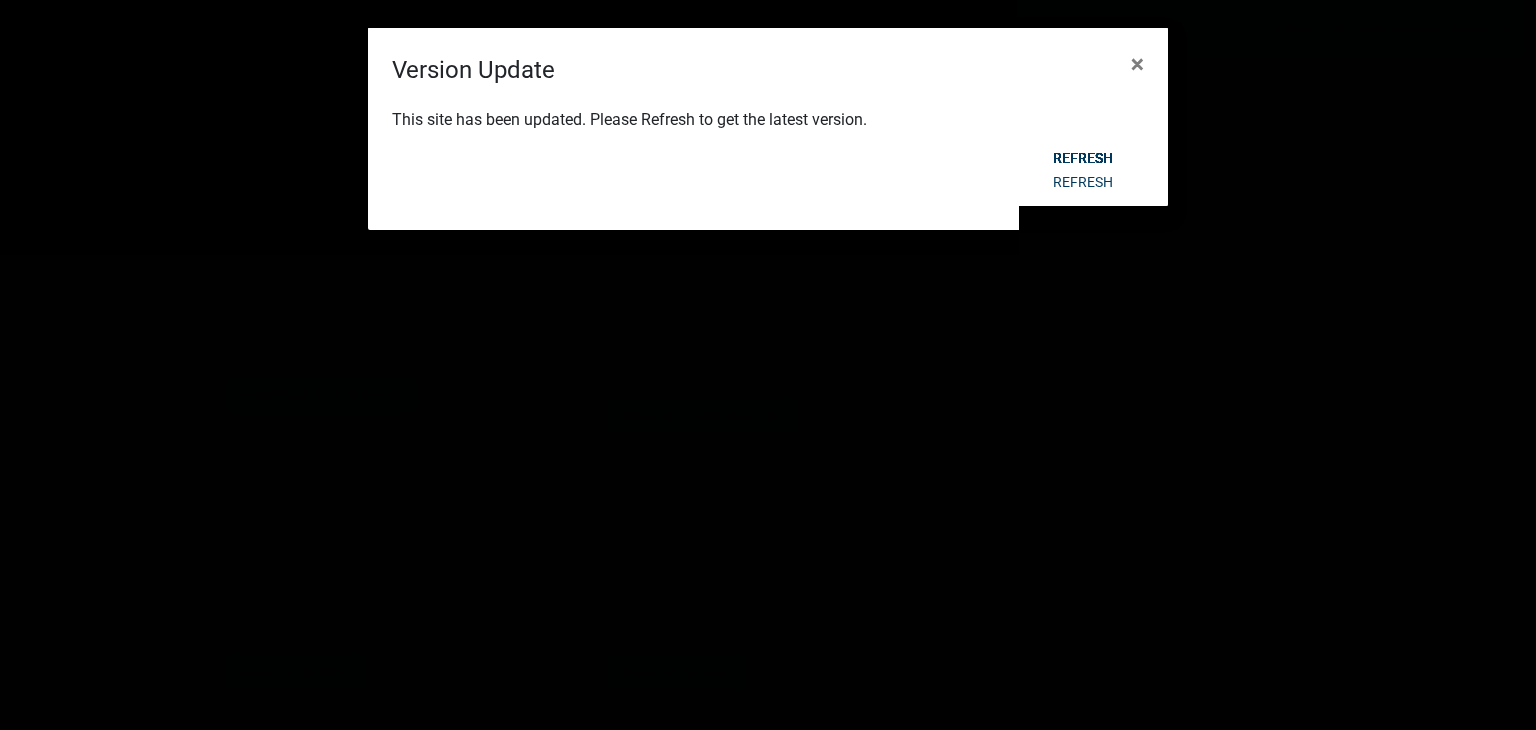 scroll, scrollTop: 0, scrollLeft: 0, axis: both 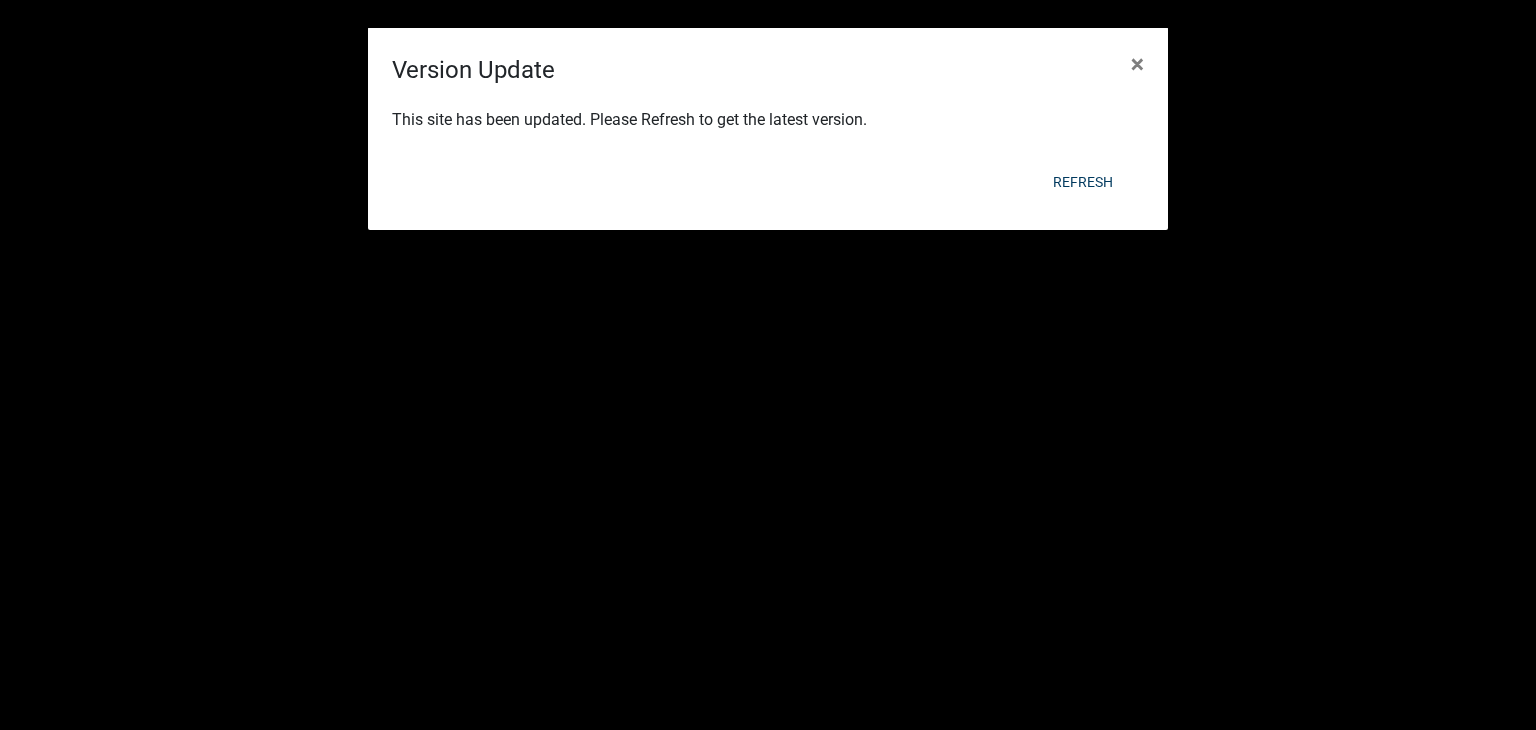 click on "Refresh" 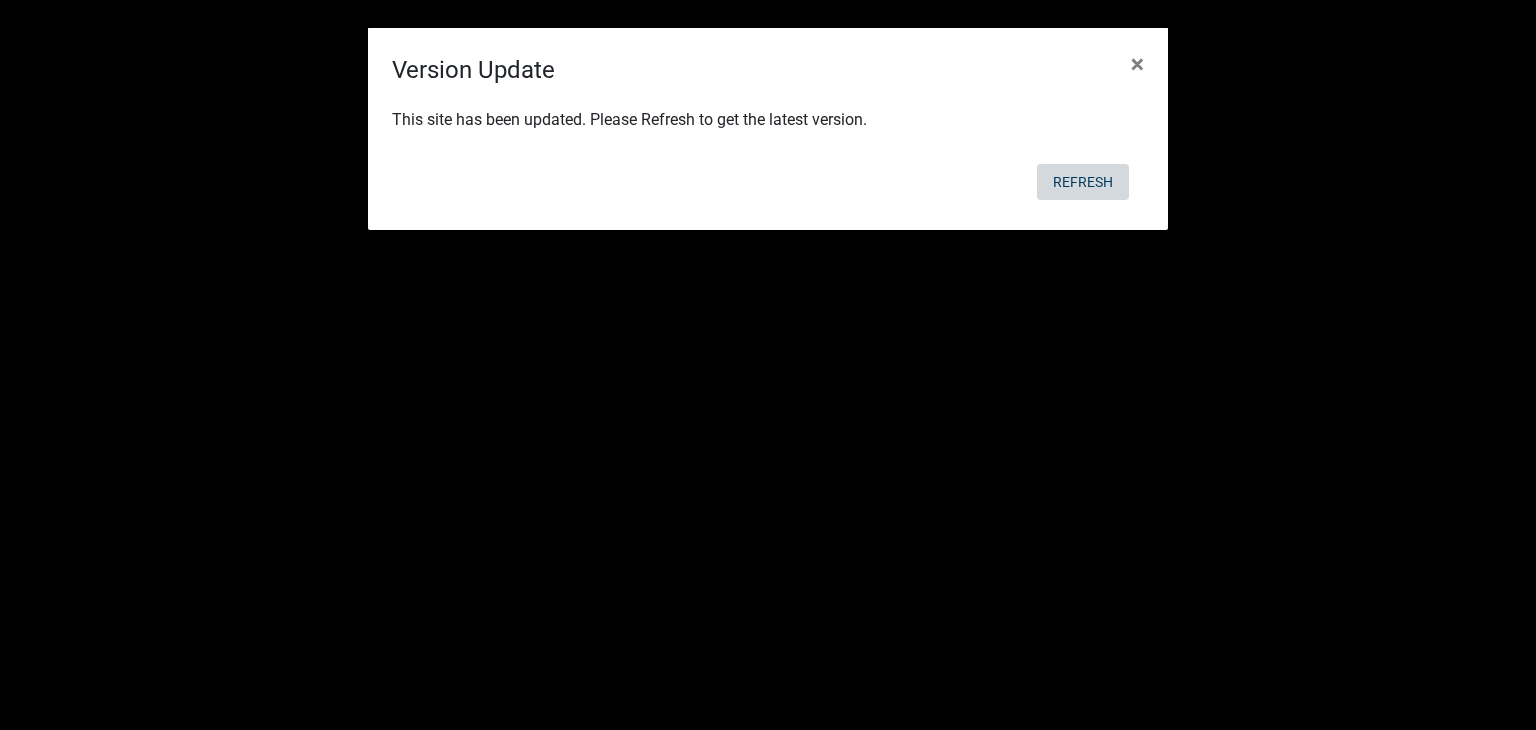 click on "Refresh" 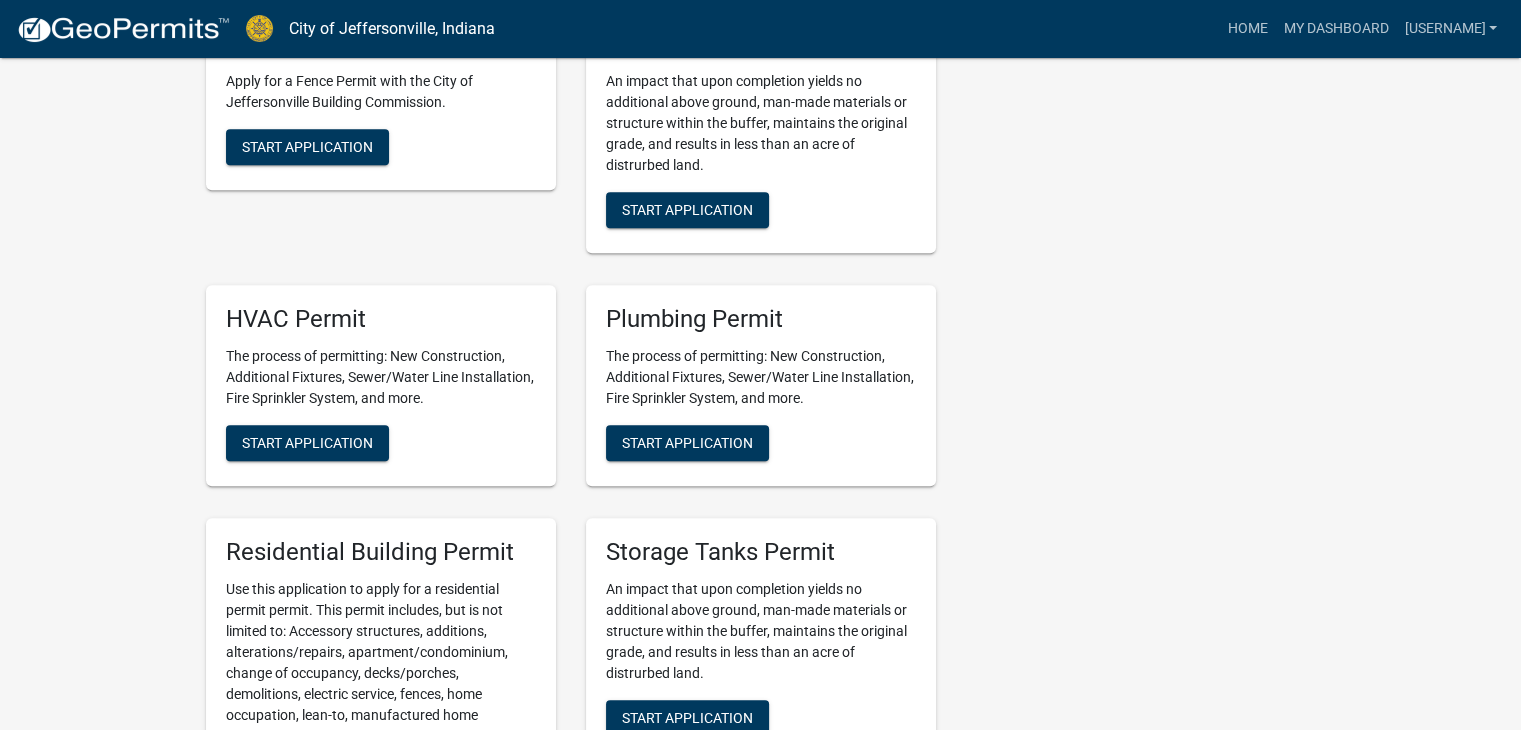 scroll, scrollTop: 1400, scrollLeft: 0, axis: vertical 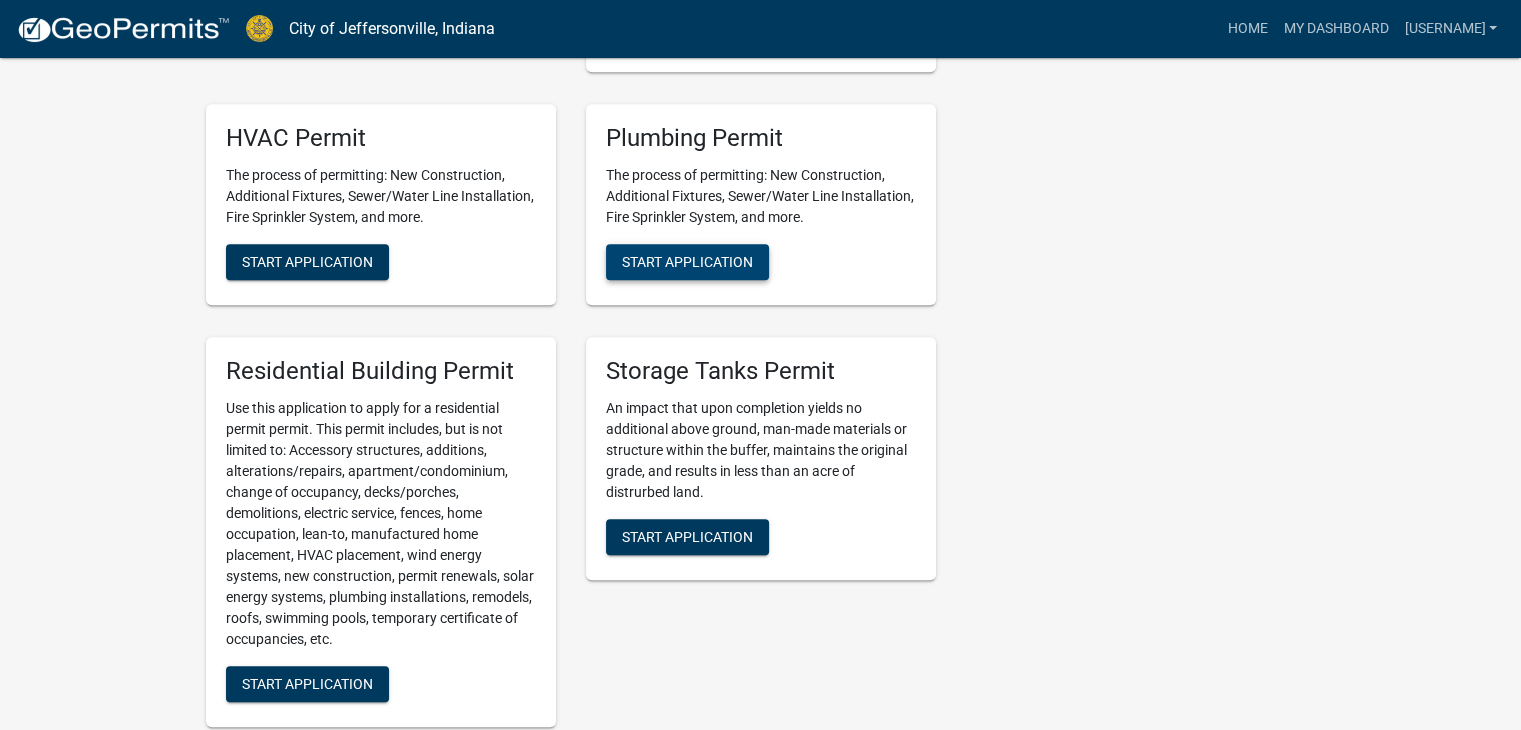 click on "Start Application" at bounding box center (687, 262) 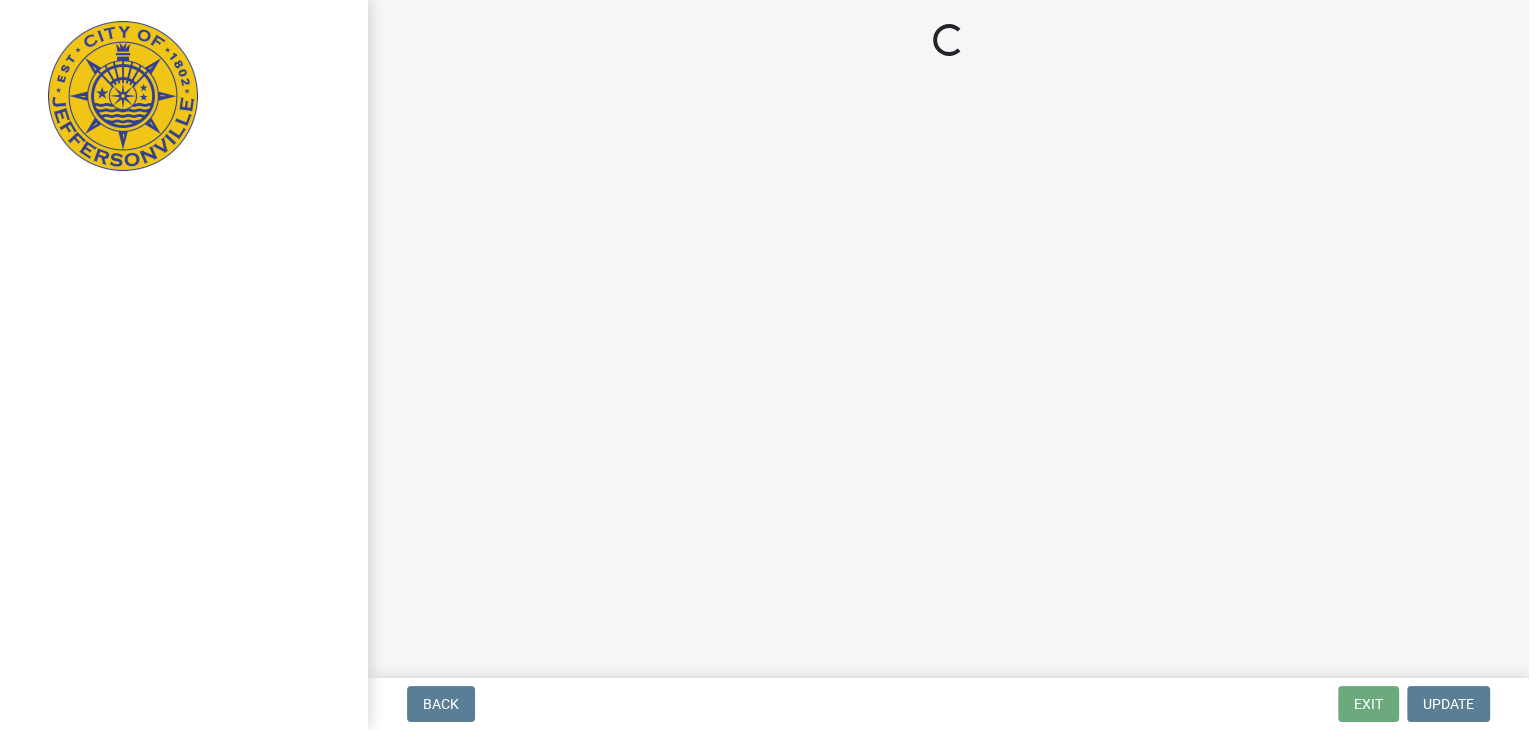 scroll, scrollTop: 0, scrollLeft: 0, axis: both 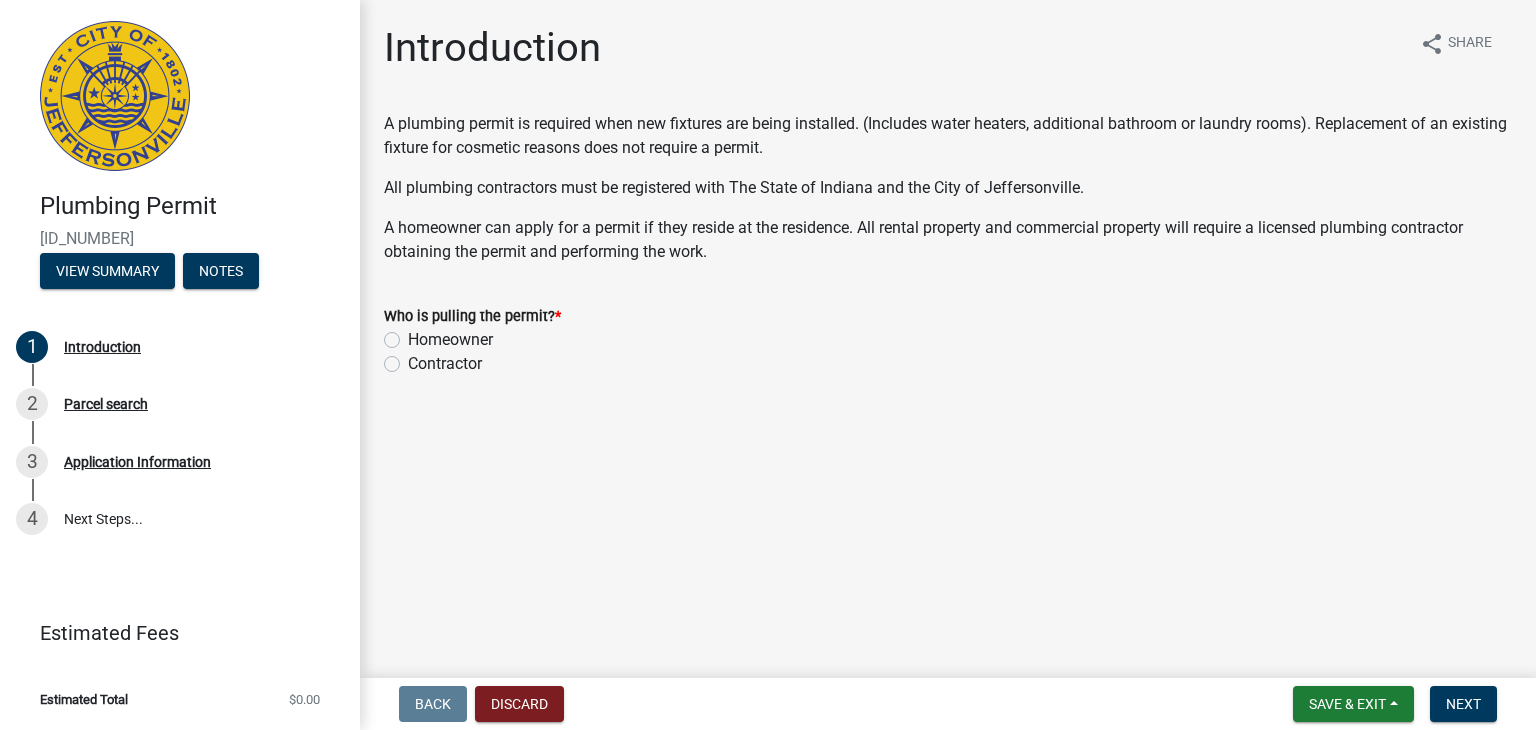click on "Contractor" 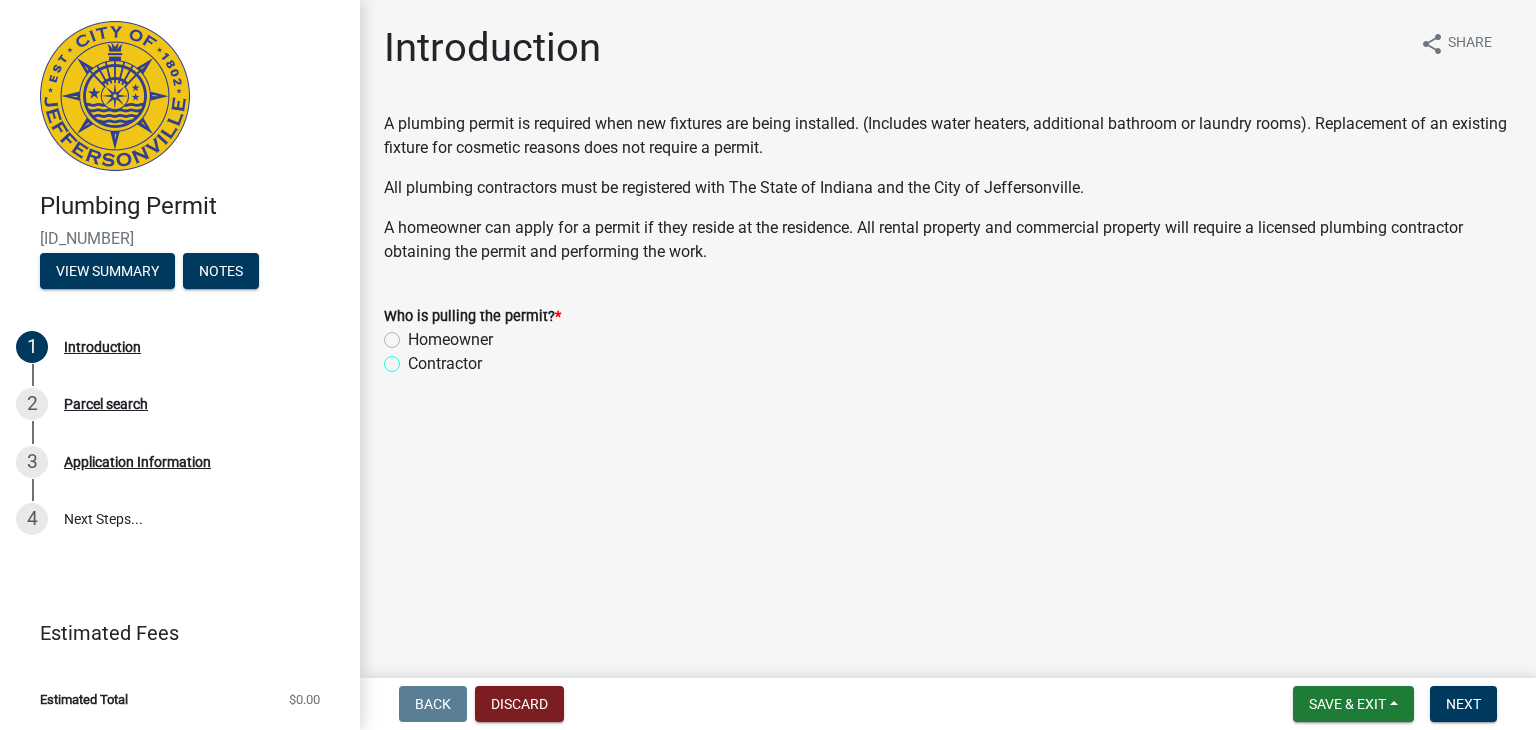 click on "Contractor" at bounding box center (414, 358) 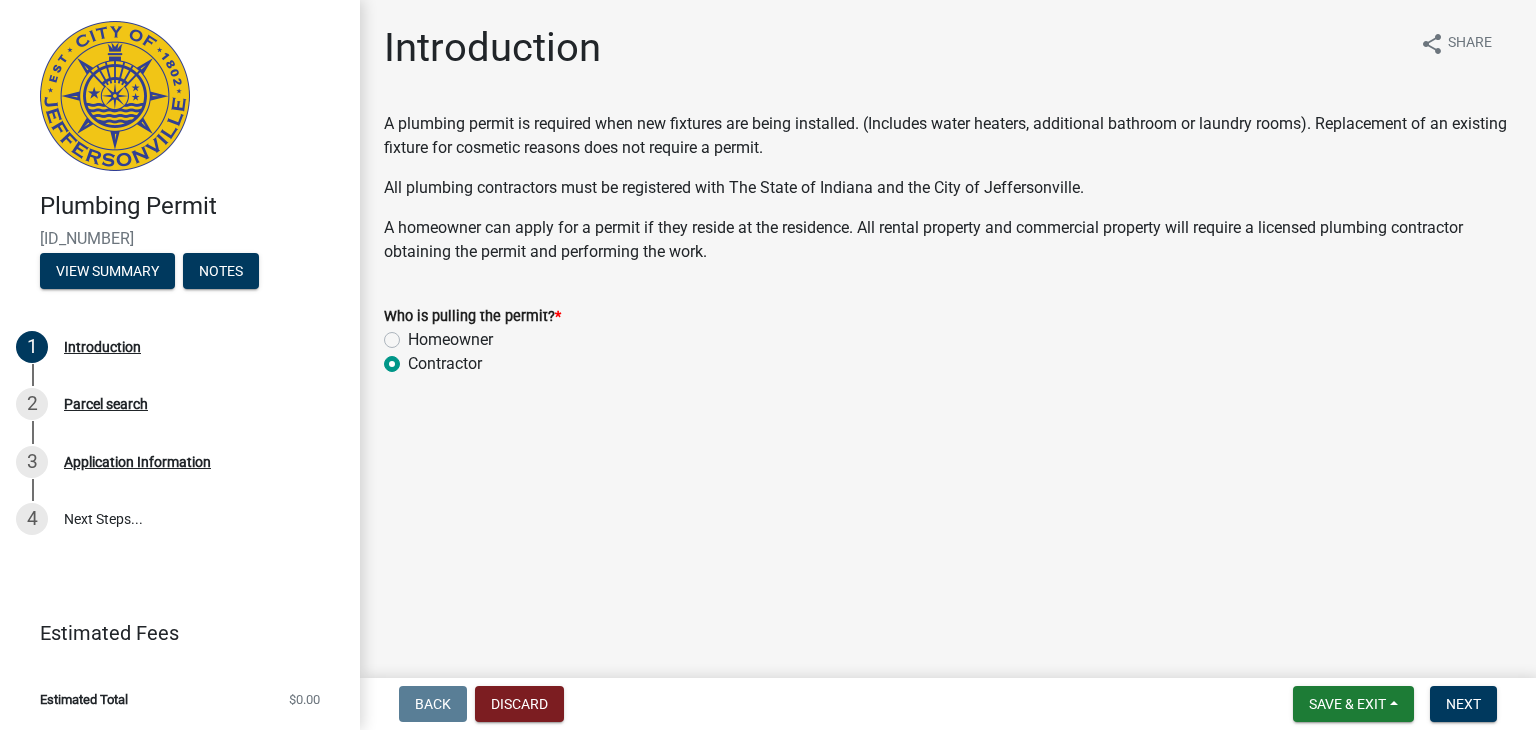 radio on "true" 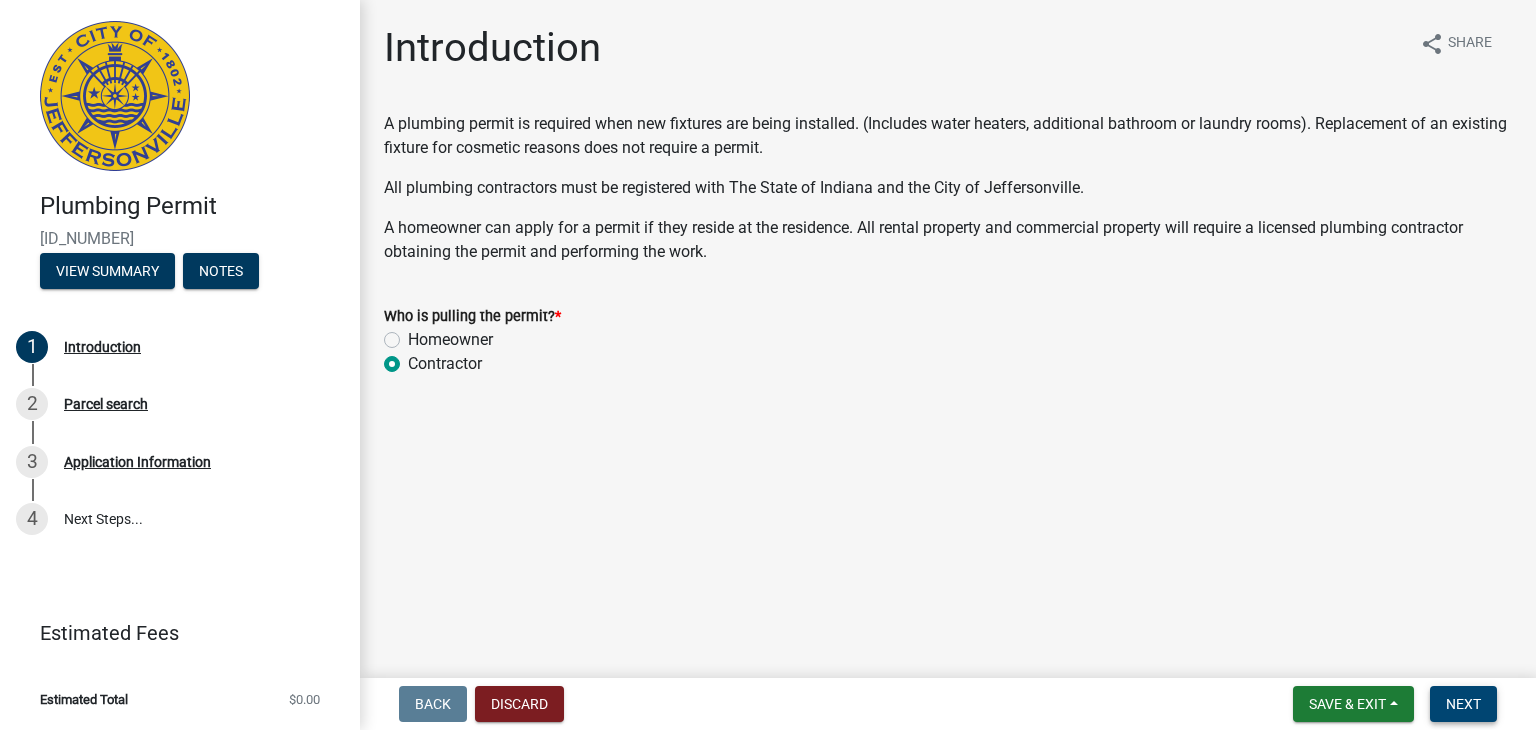 click on "Next" at bounding box center (1463, 704) 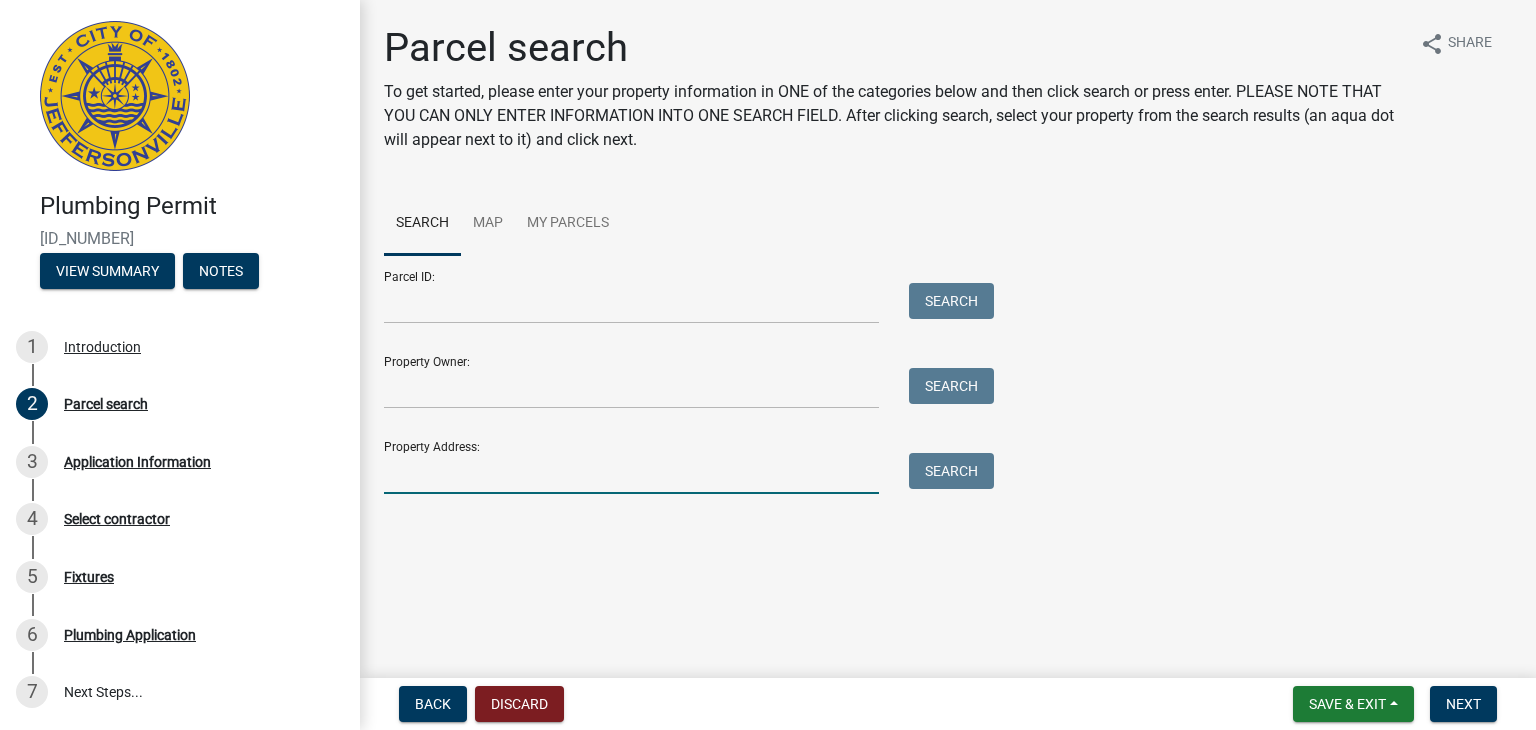 click on "Property Address:" at bounding box center (631, 473) 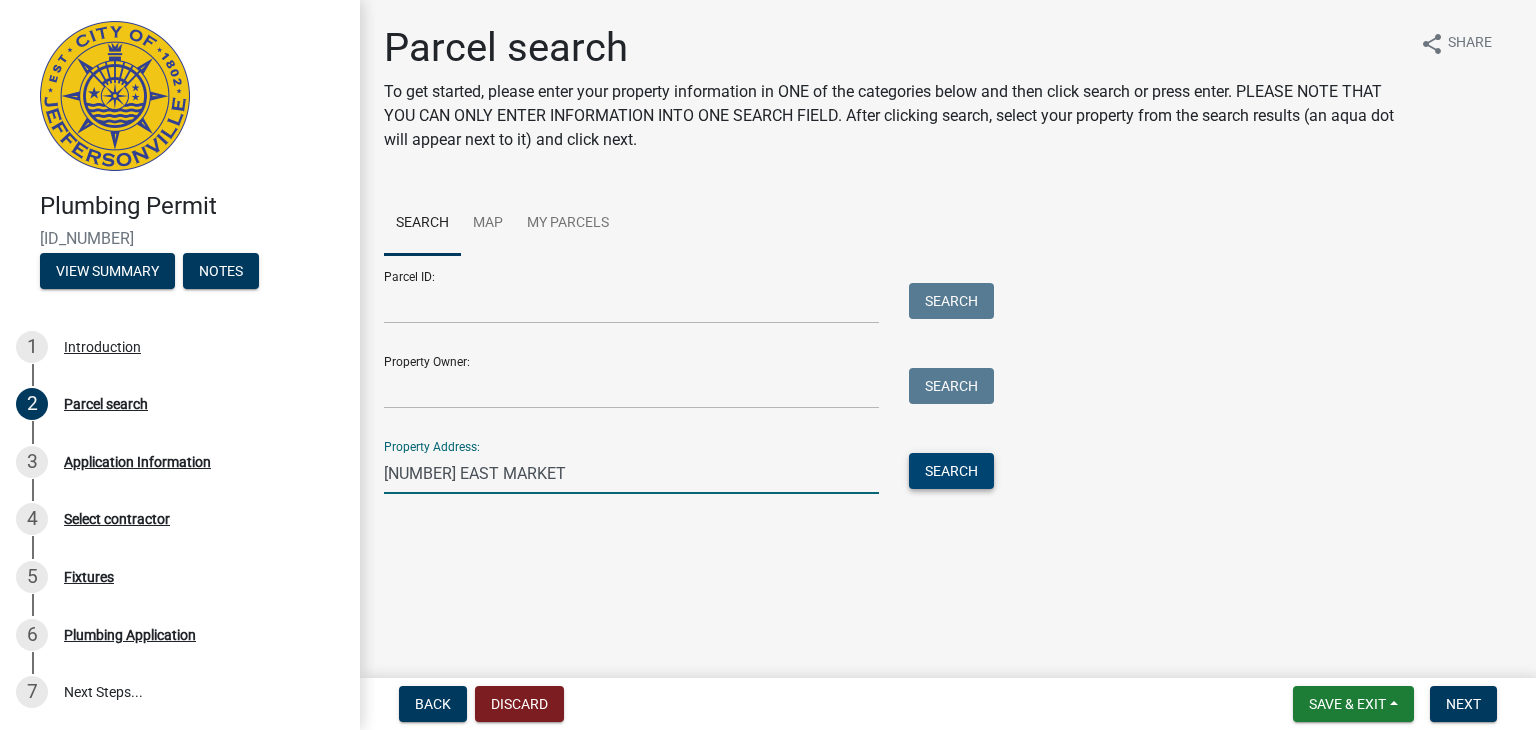 type on "503 EAST MARKET" 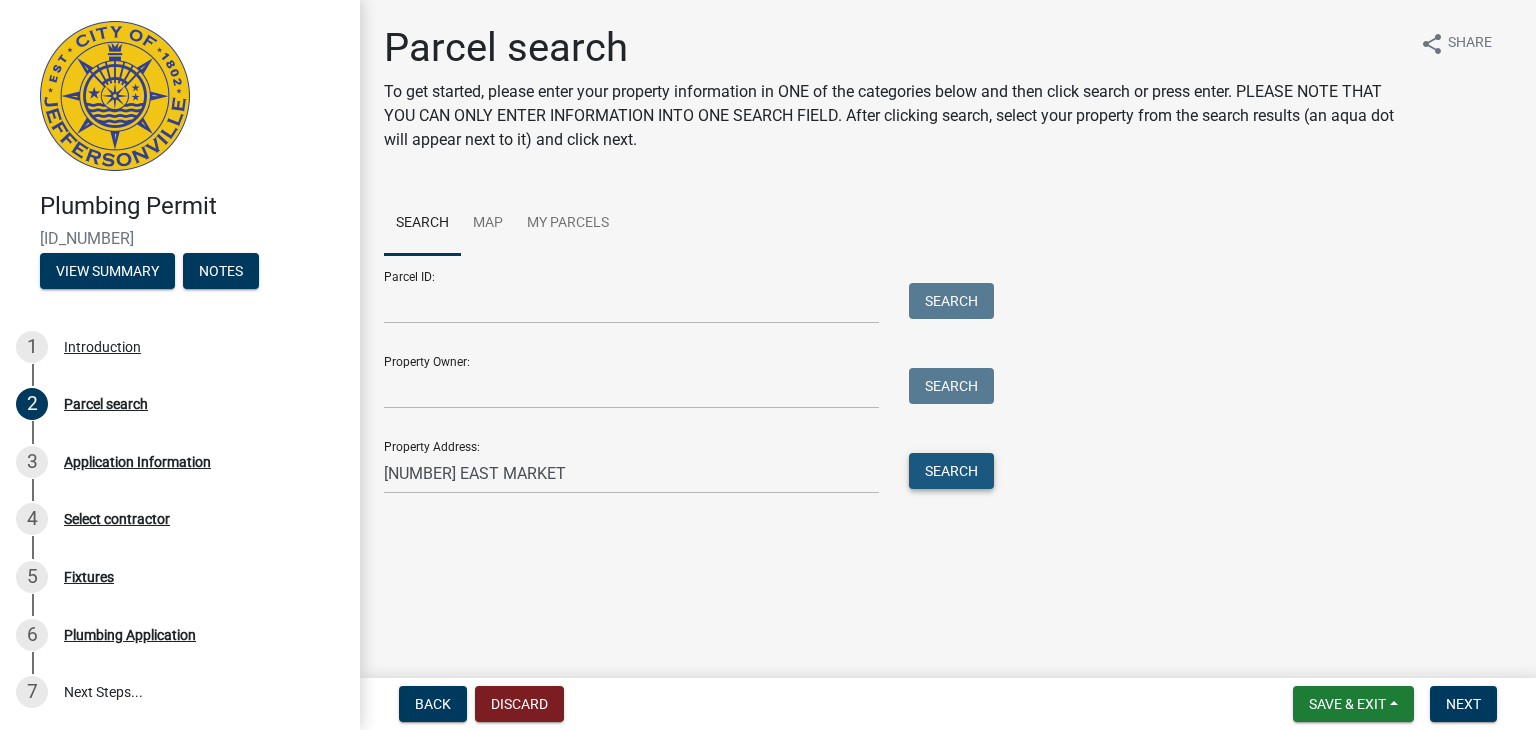 click on "Search" at bounding box center [951, 471] 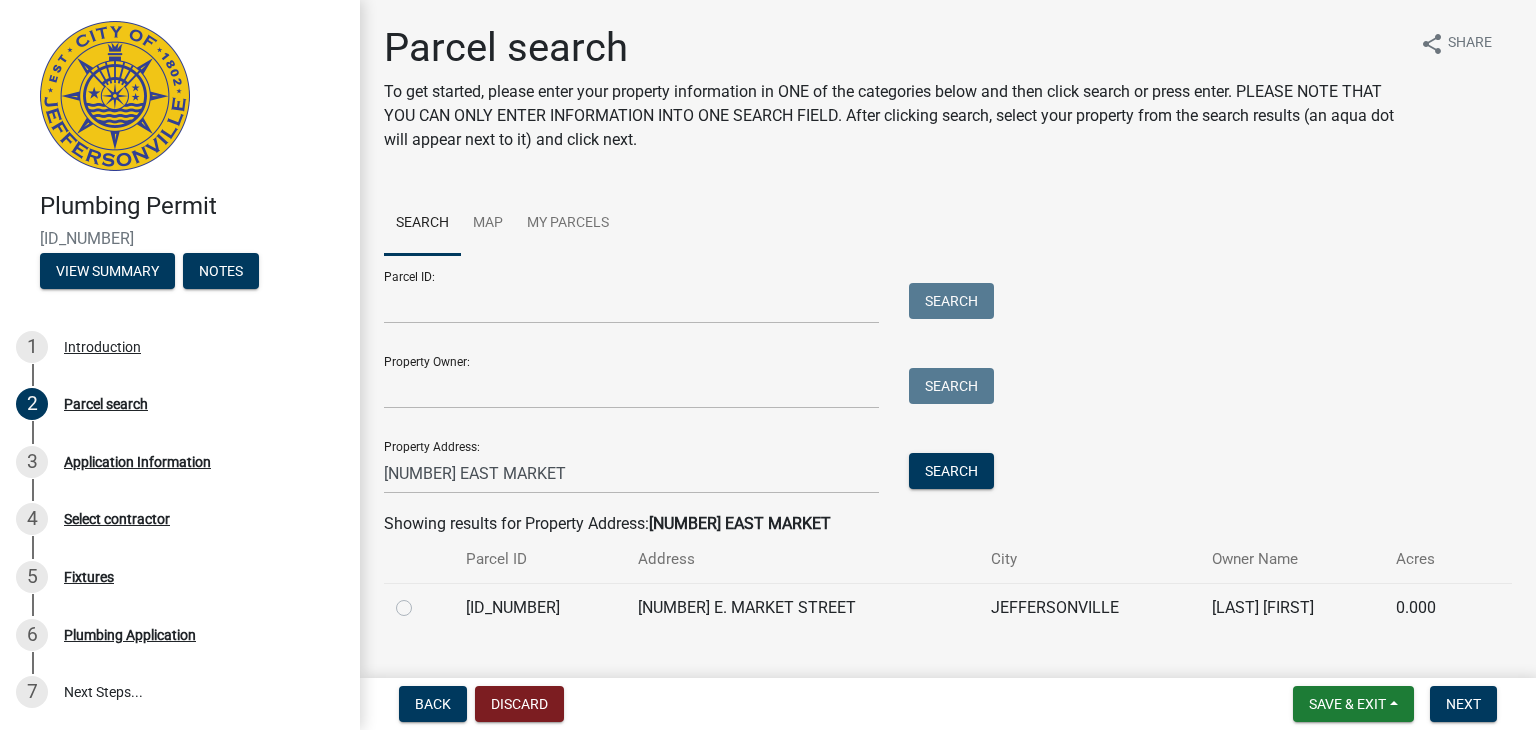 click 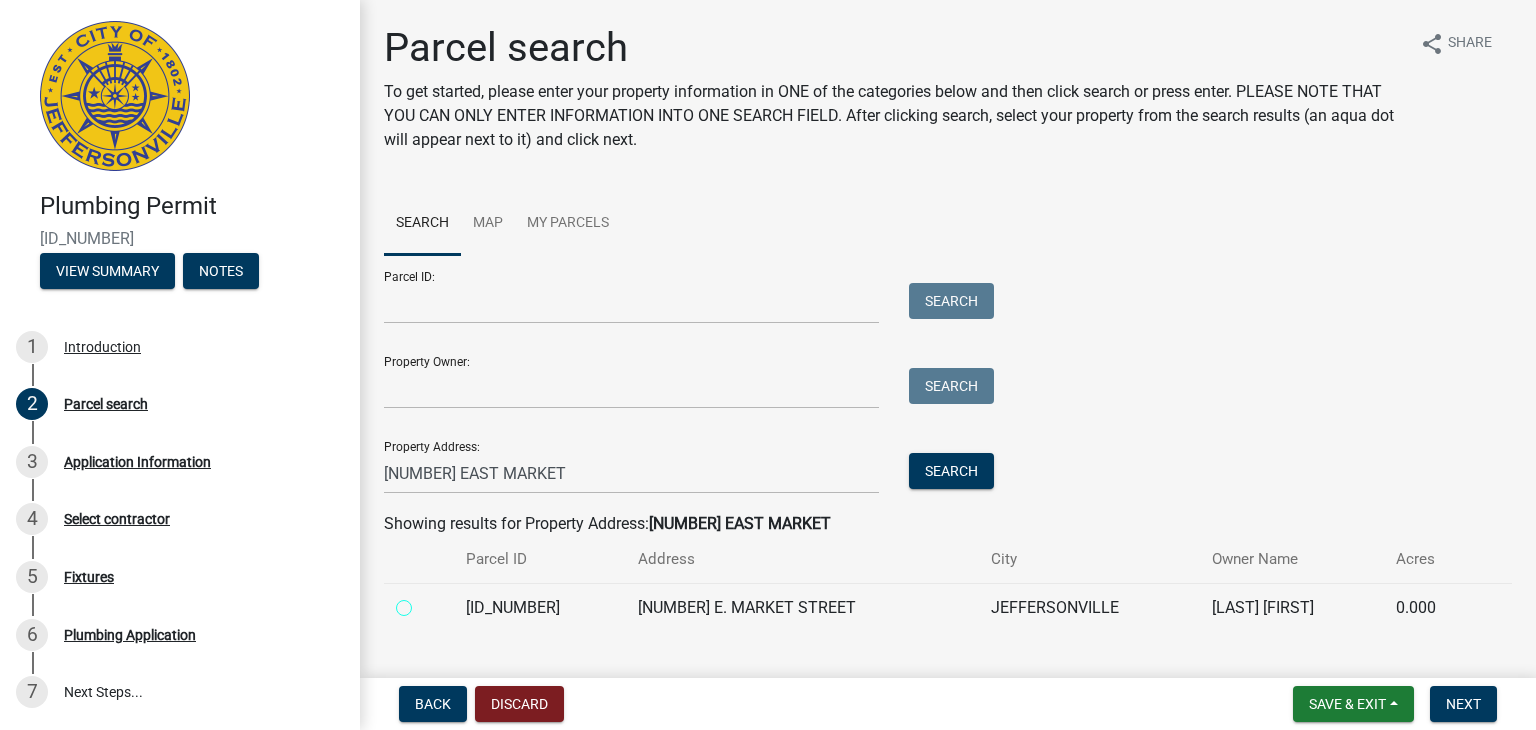 radio on "true" 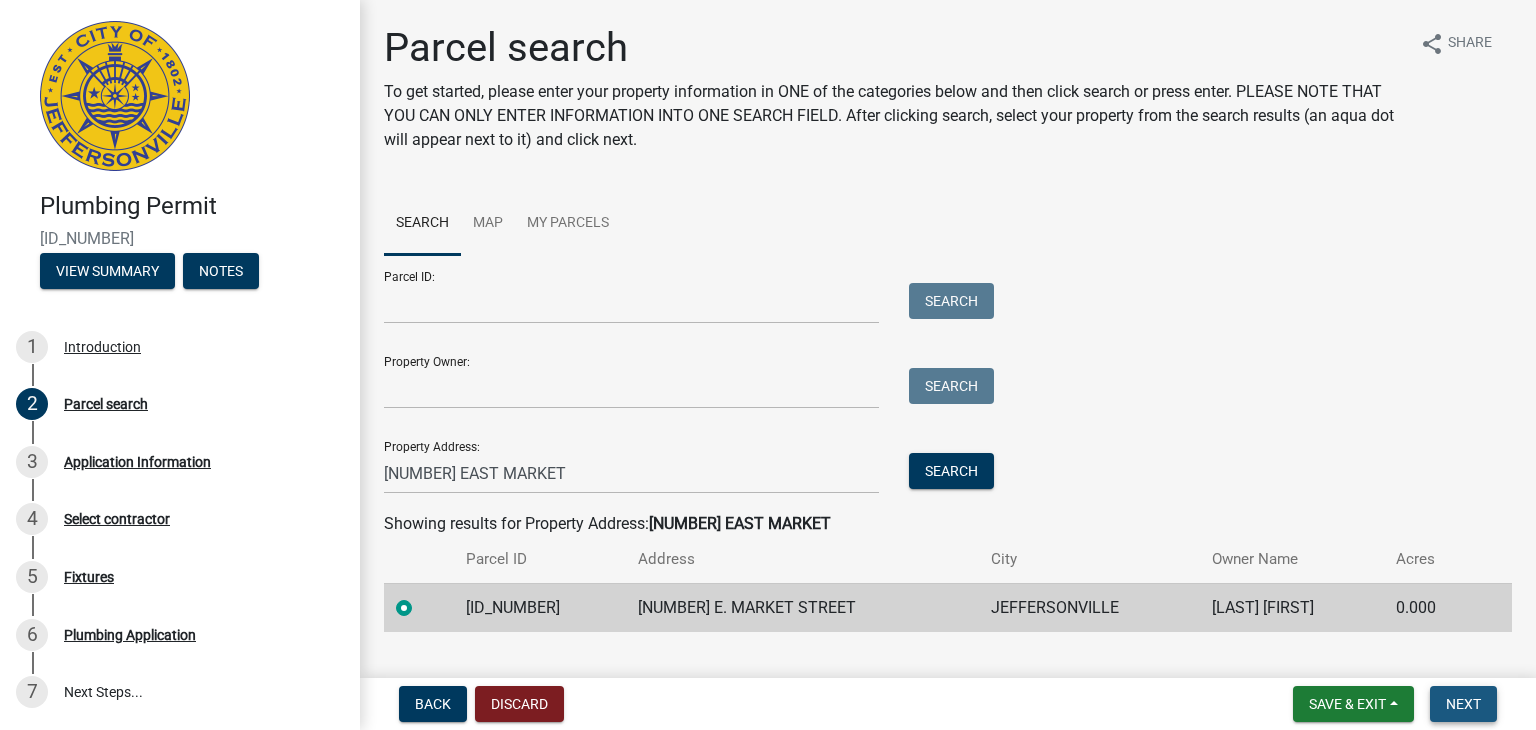 click on "Next" at bounding box center [1463, 704] 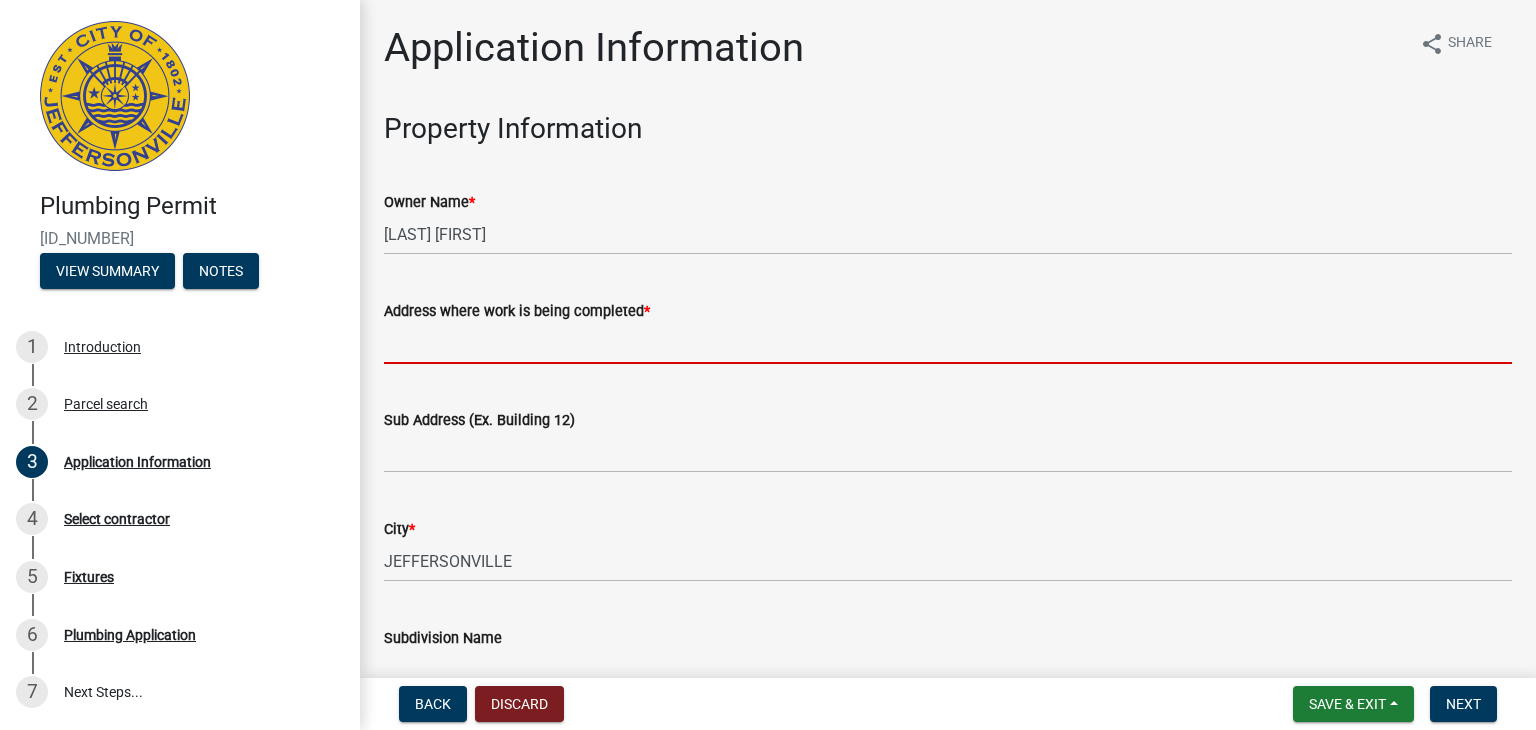 click on "Address where work is being completed  *" at bounding box center (948, 343) 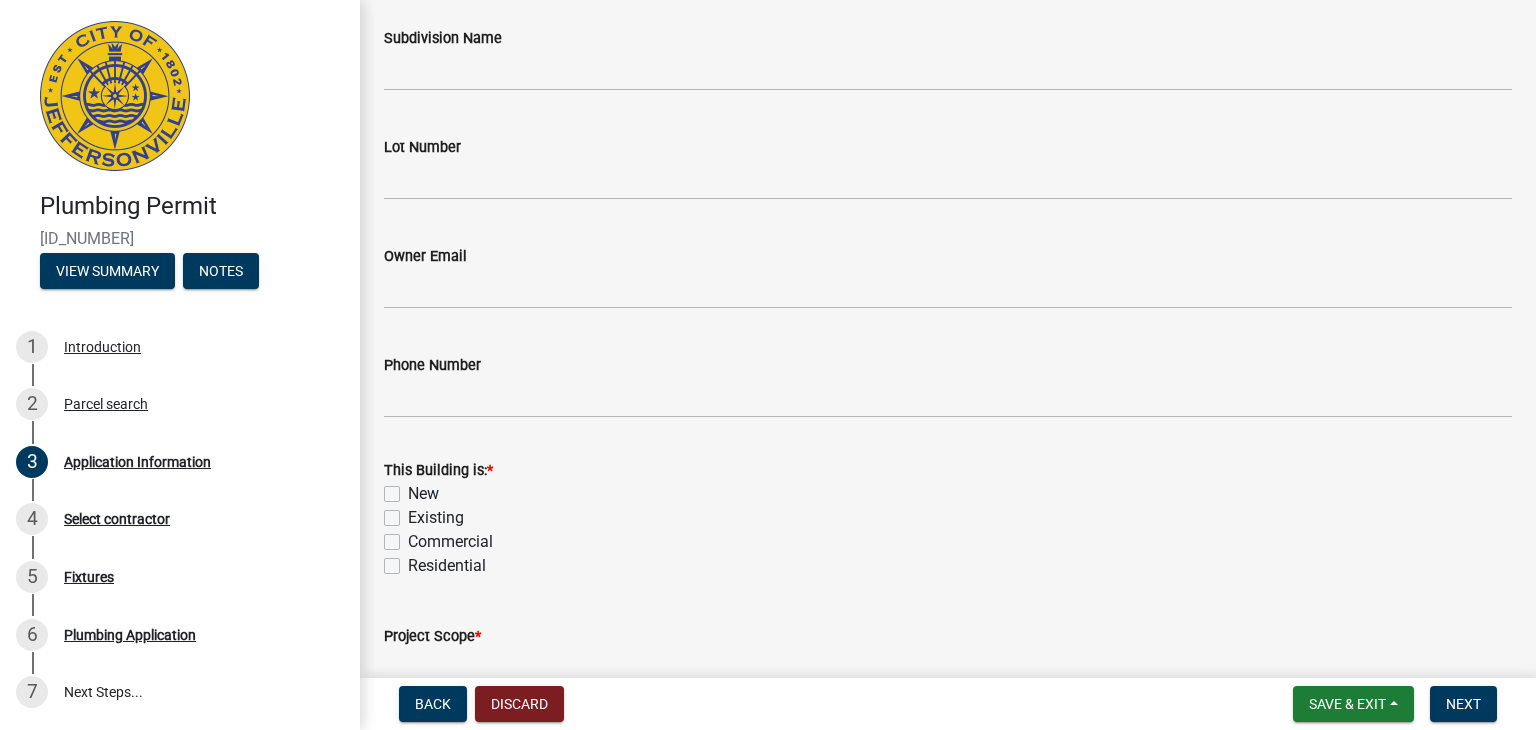 scroll, scrollTop: 766, scrollLeft: 0, axis: vertical 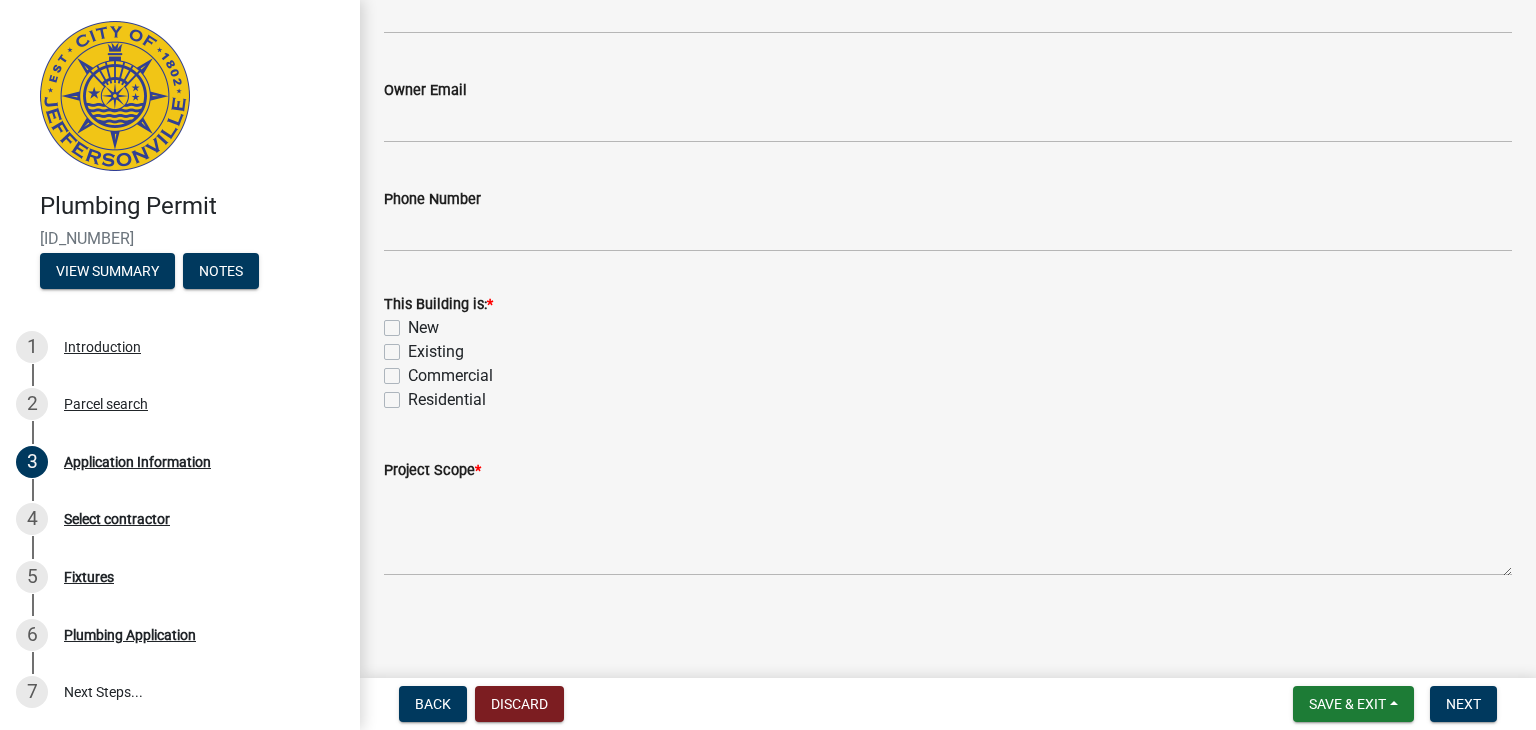 type on "503 EST MARKET STREET" 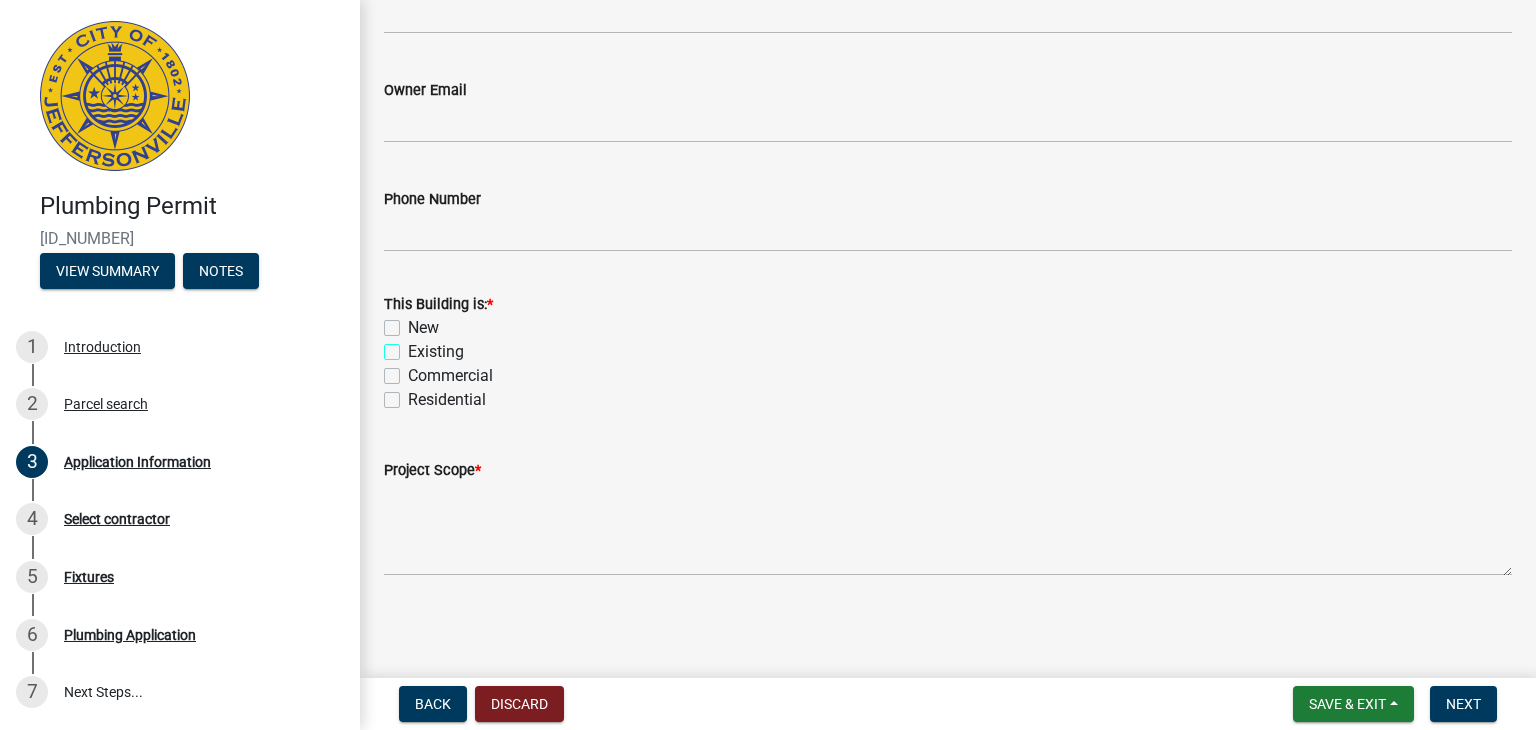 checkbox on "true" 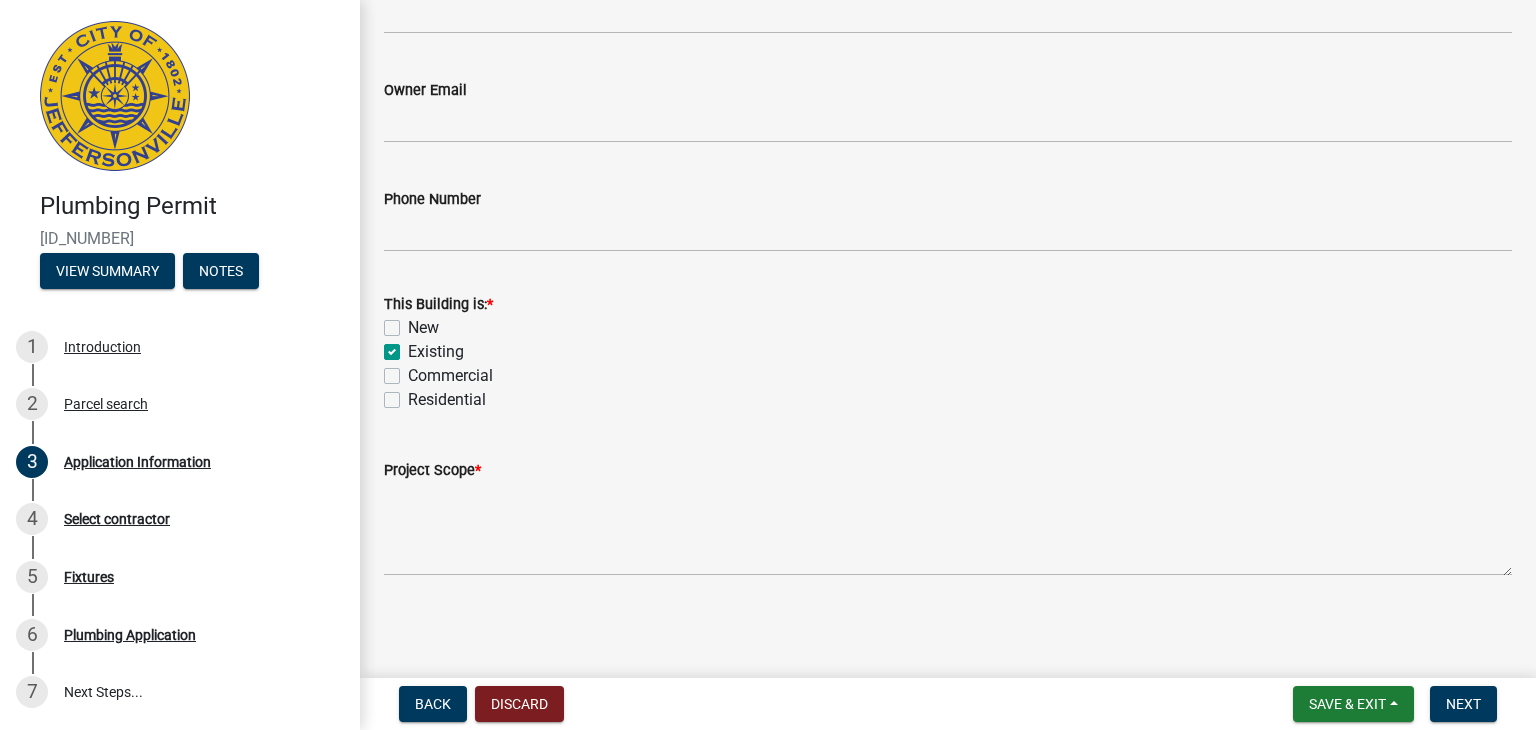 checkbox on "false" 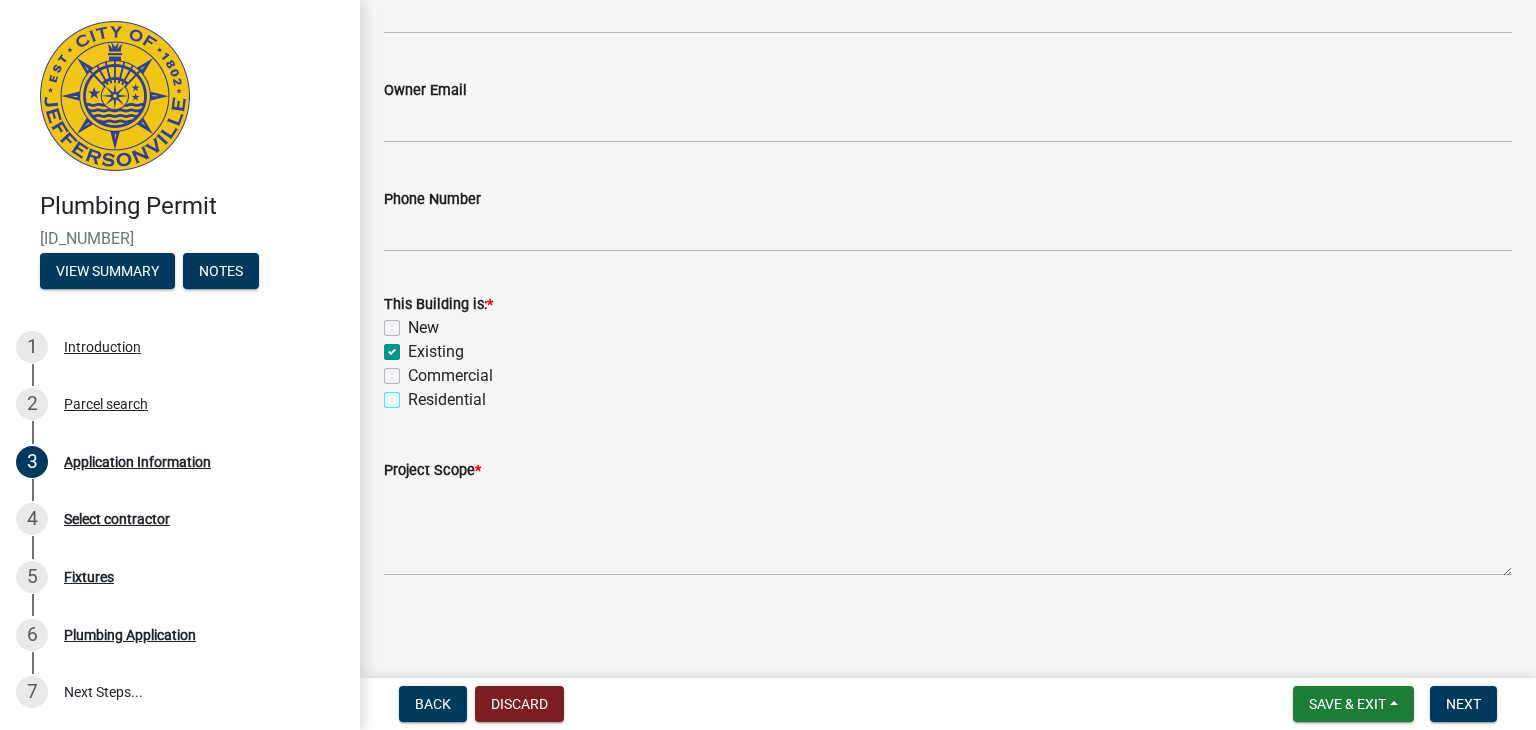 checkbox on "true" 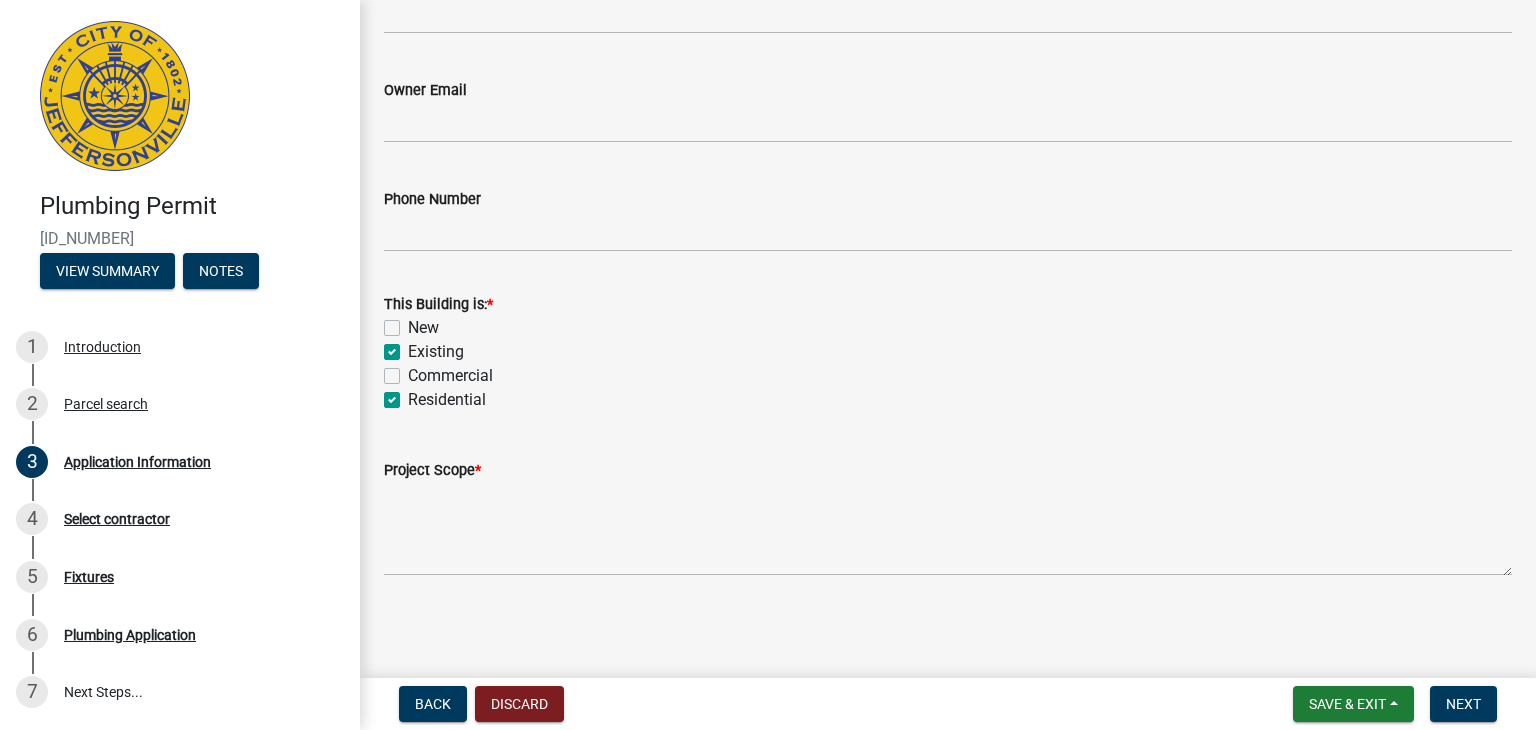 checkbox on "false" 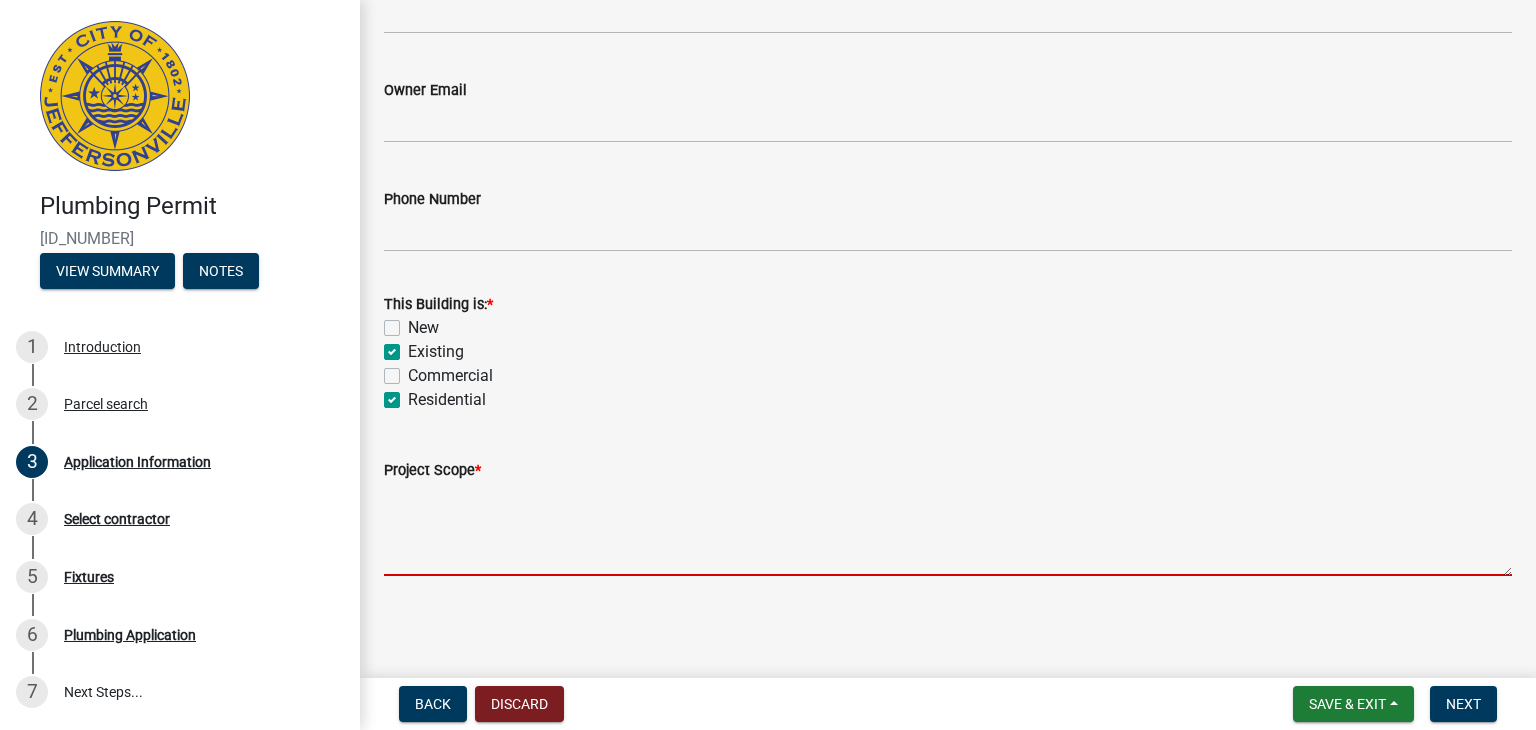 click on "Project Scope  *" at bounding box center [948, 529] 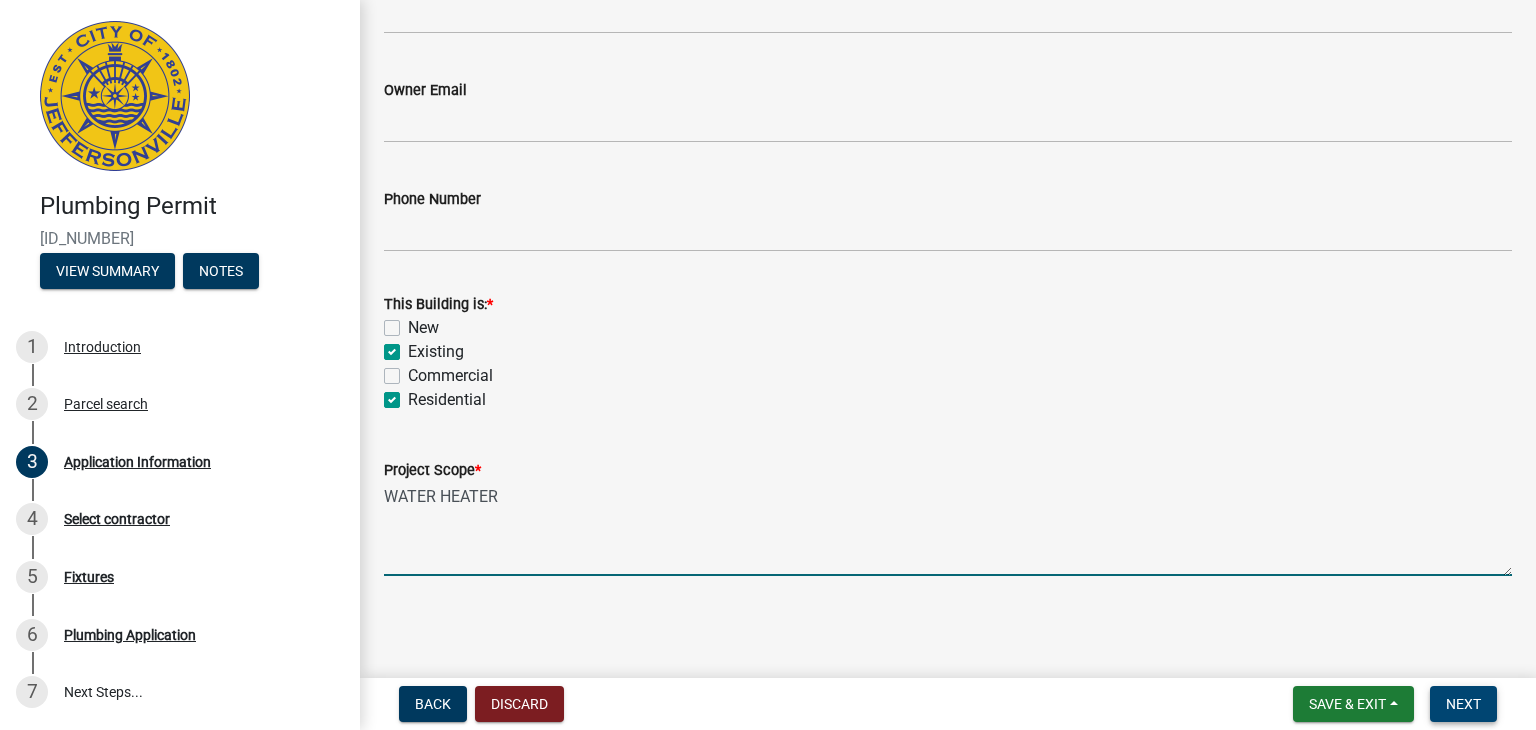 type on "WATER HEATER" 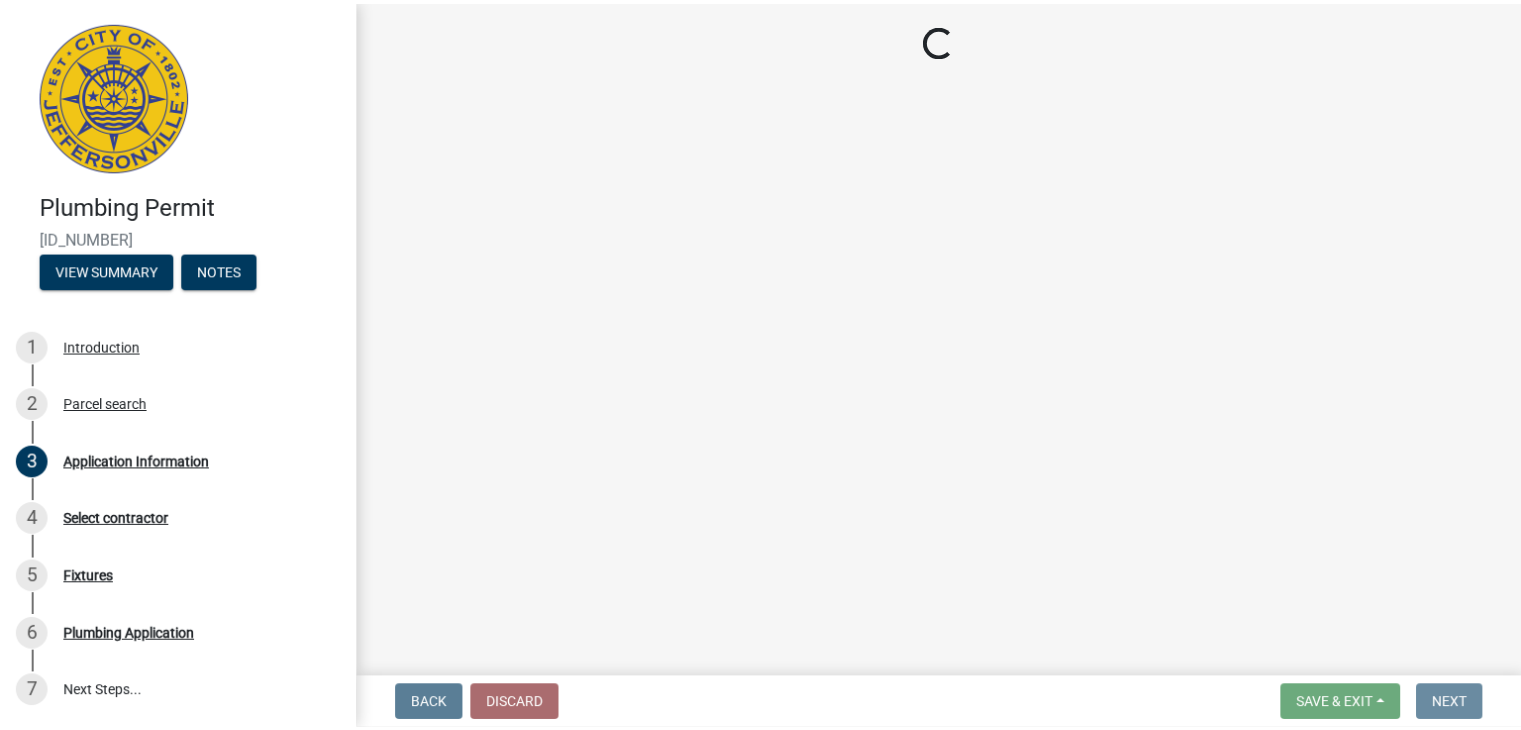 scroll, scrollTop: 0, scrollLeft: 0, axis: both 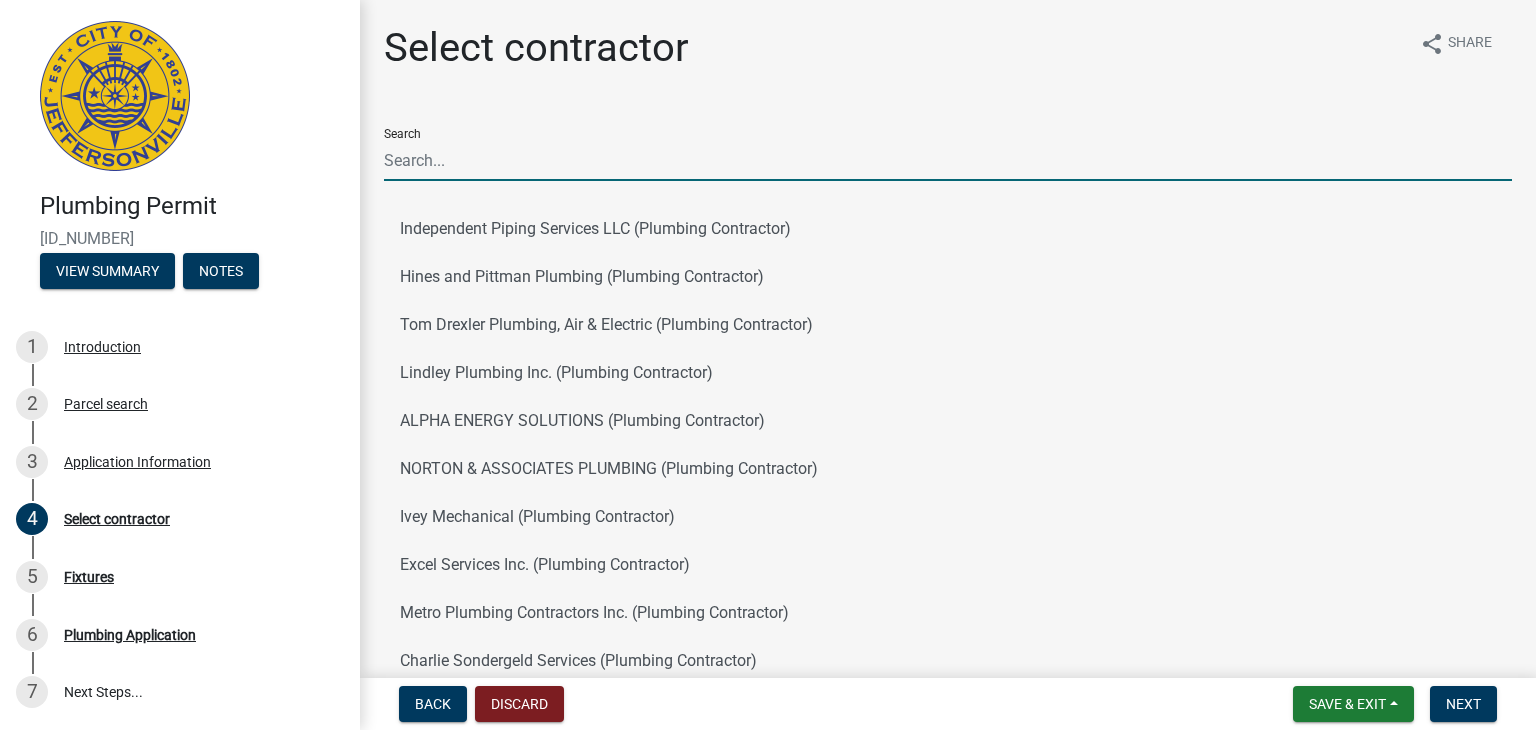 click on "Search" at bounding box center (948, 160) 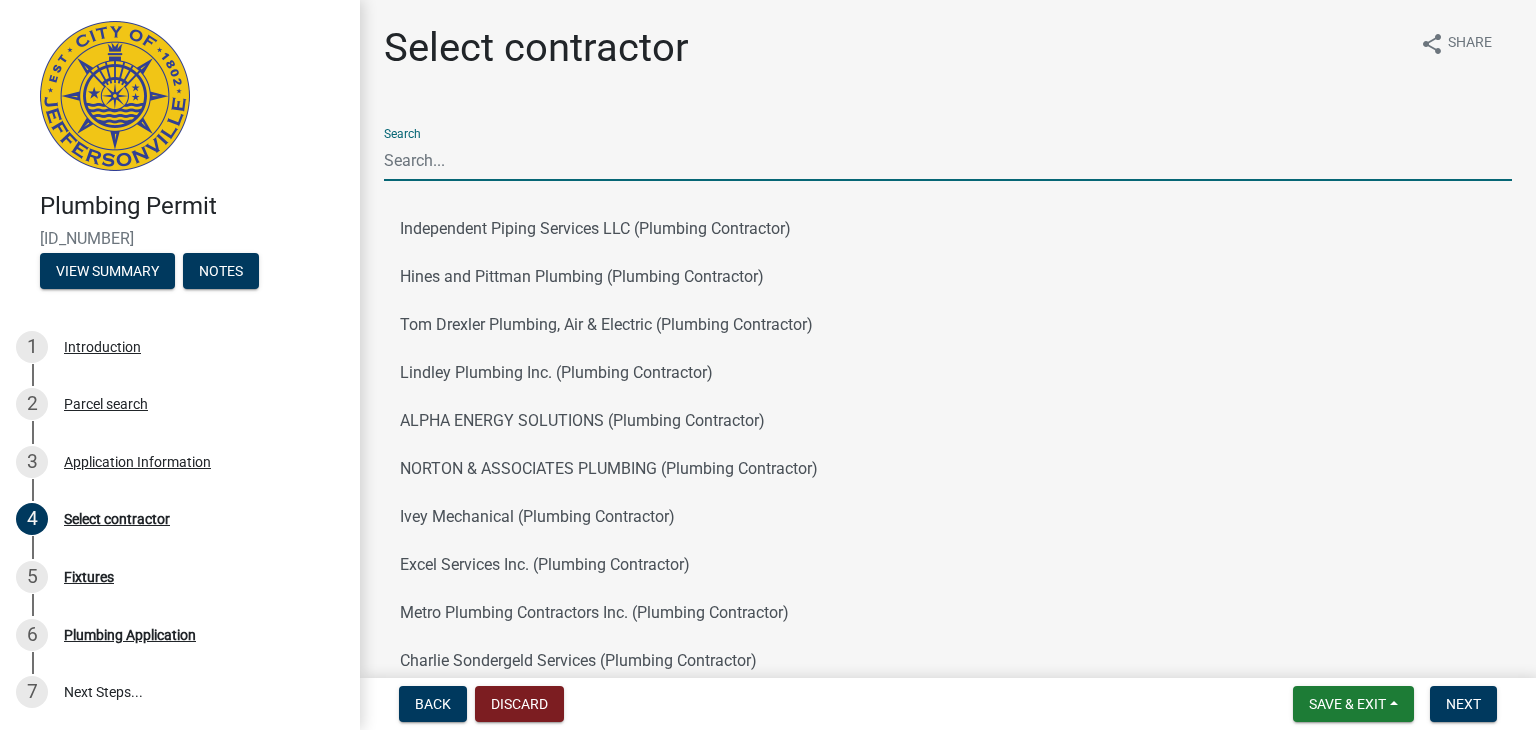 type on "GREE" 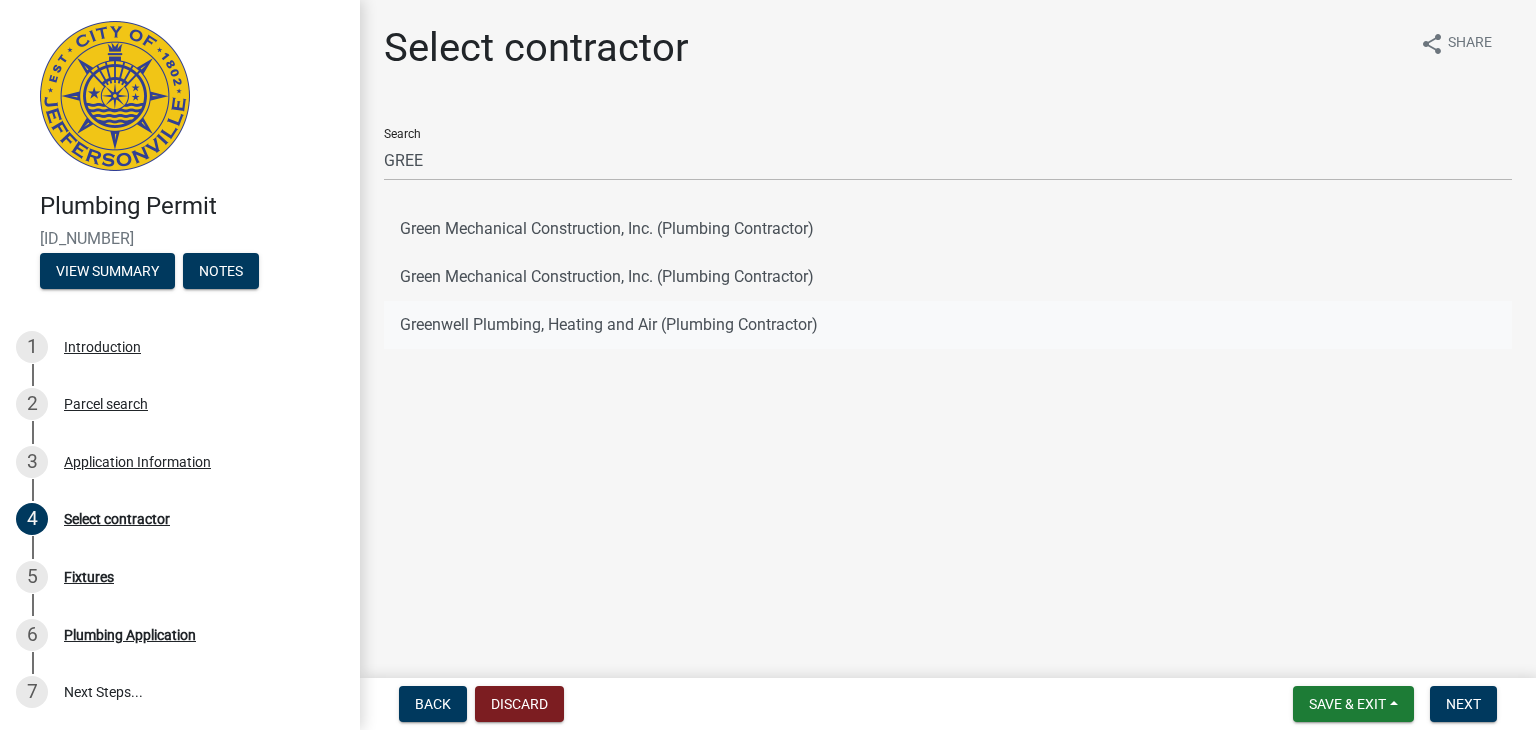 click on "Greenwell Plumbing, Heating and Air (Plumbing Contractor)" 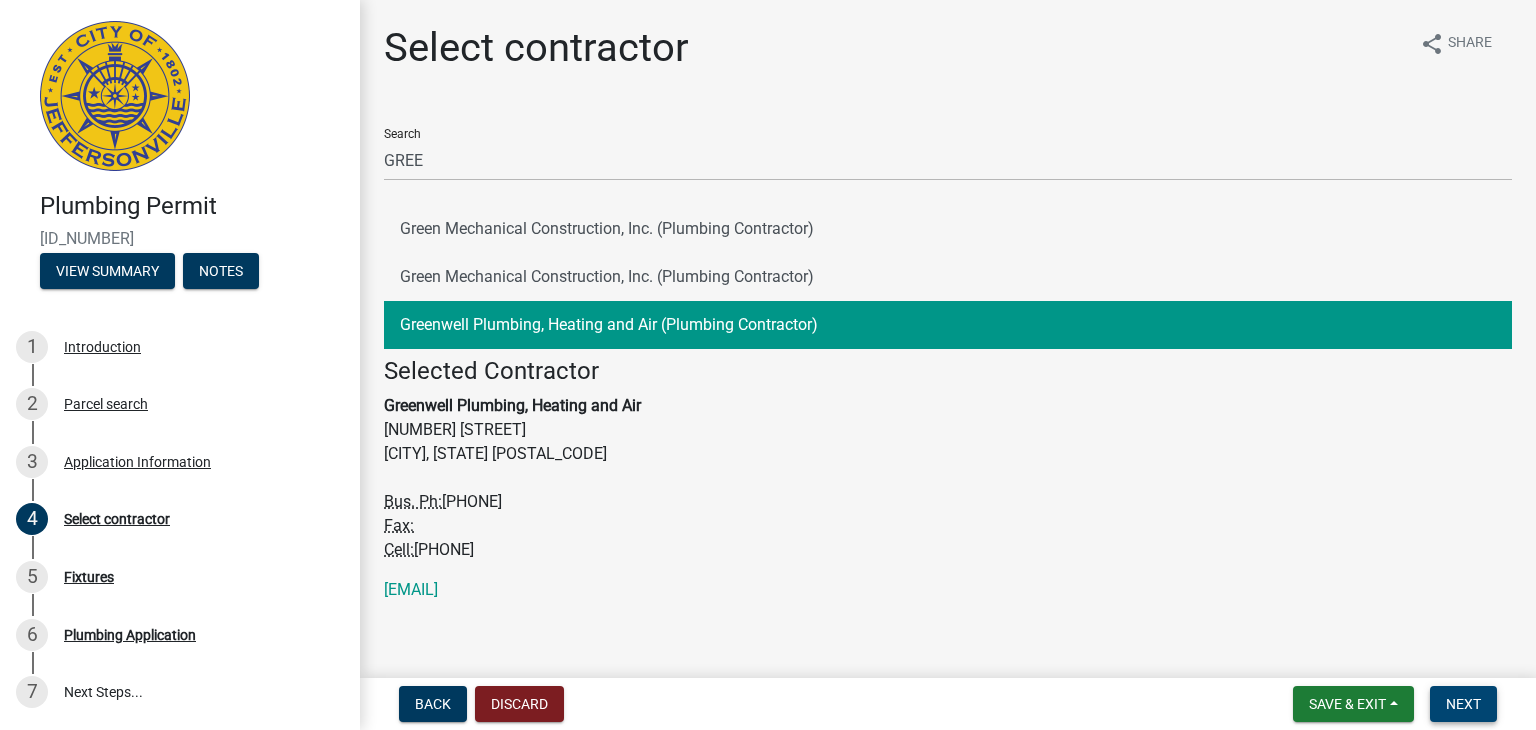 click on "Next" at bounding box center [1463, 704] 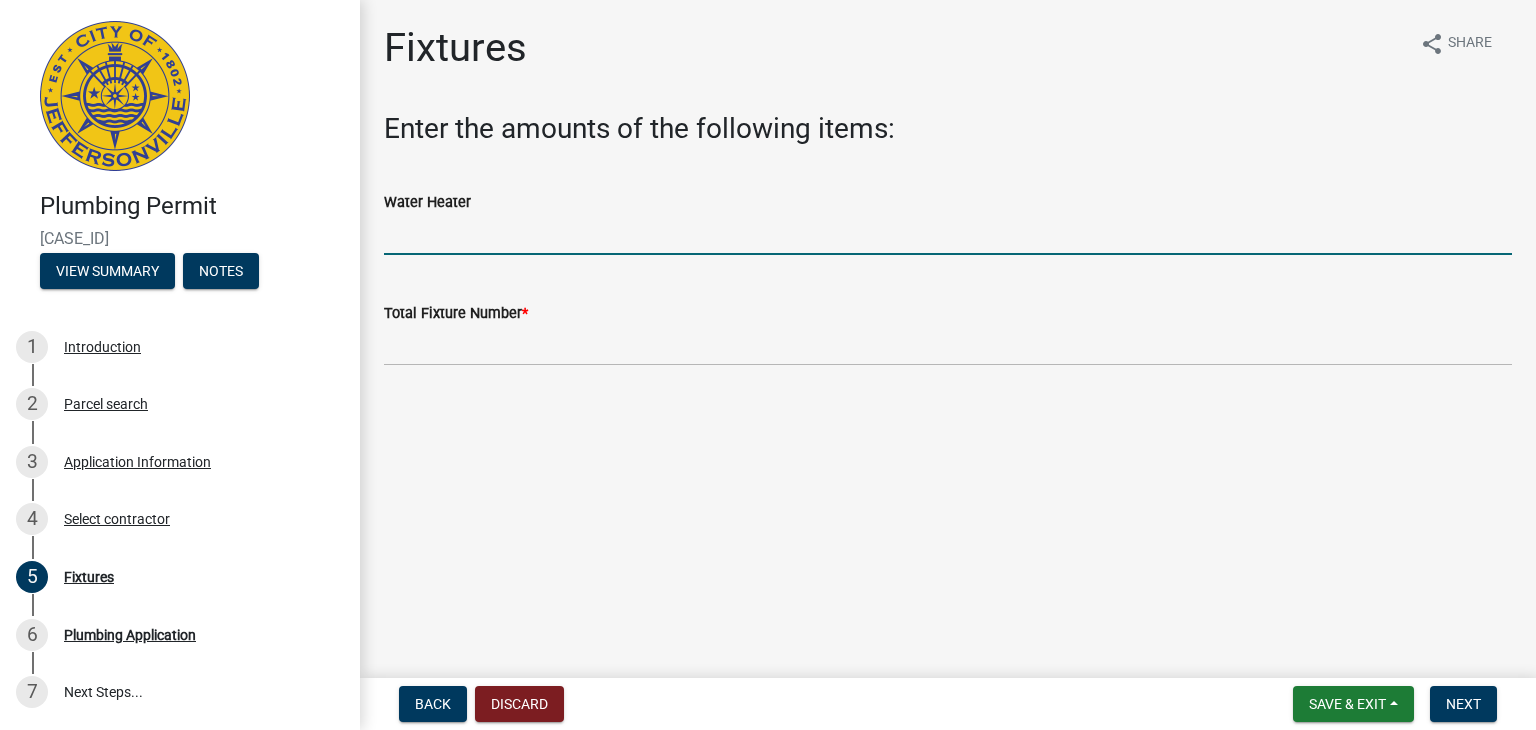 click 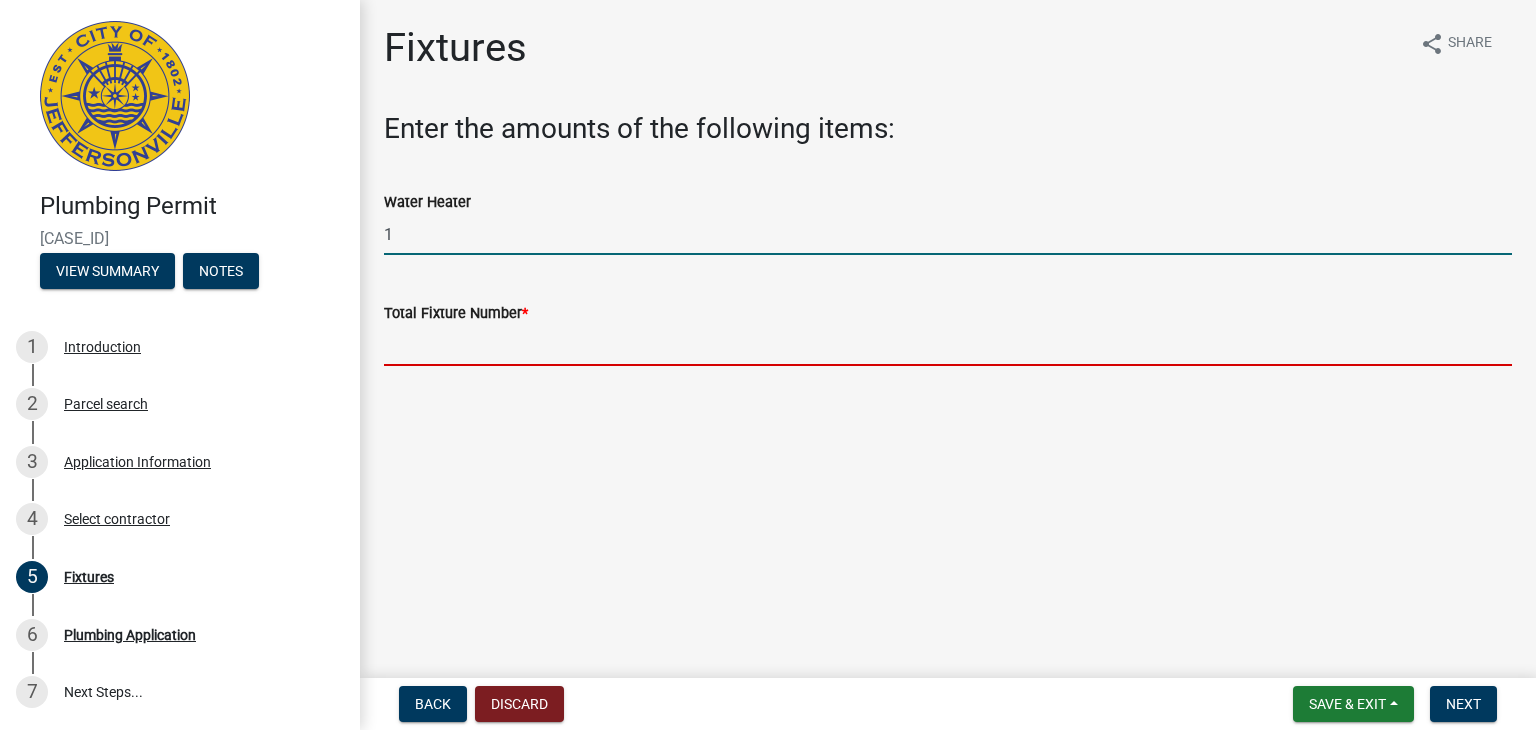 click 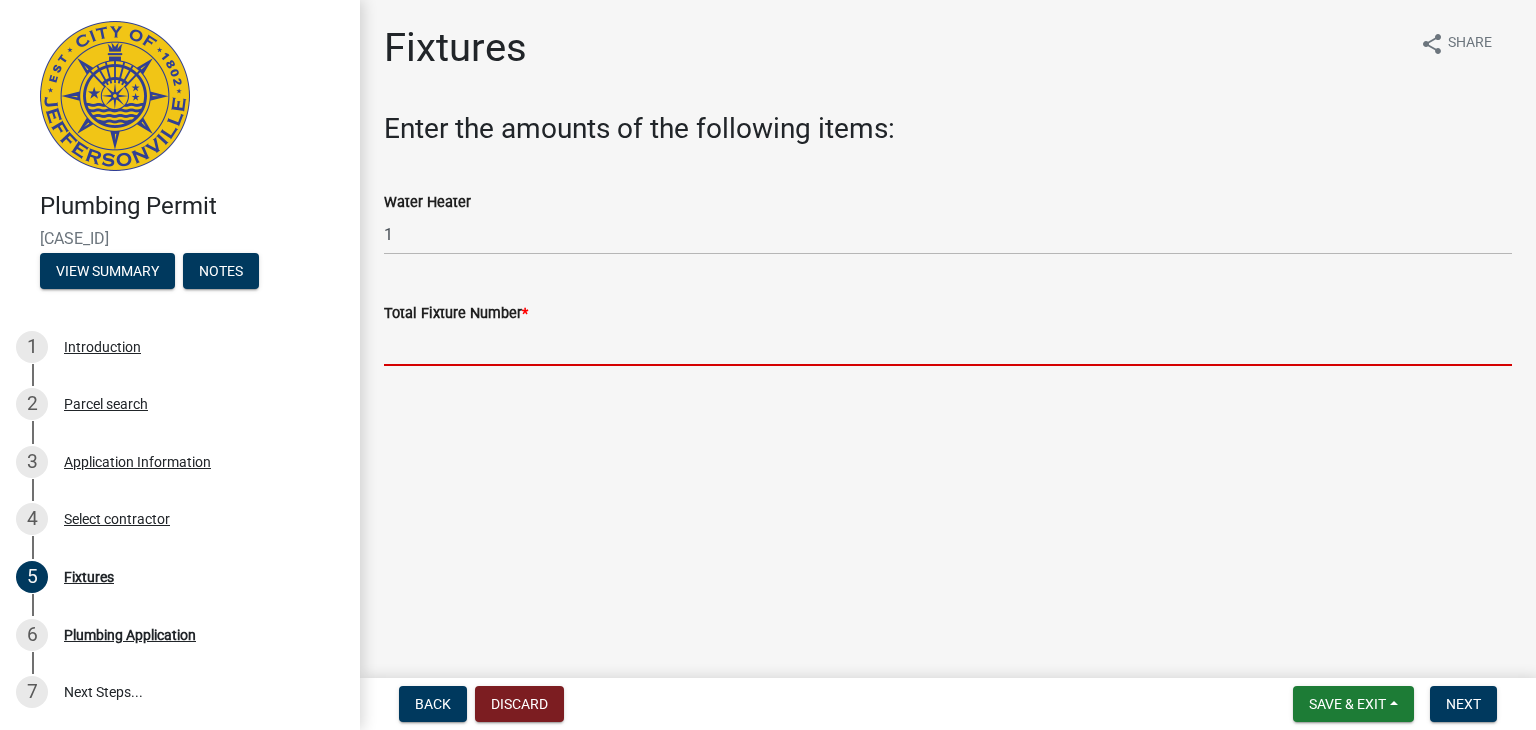type on "0" 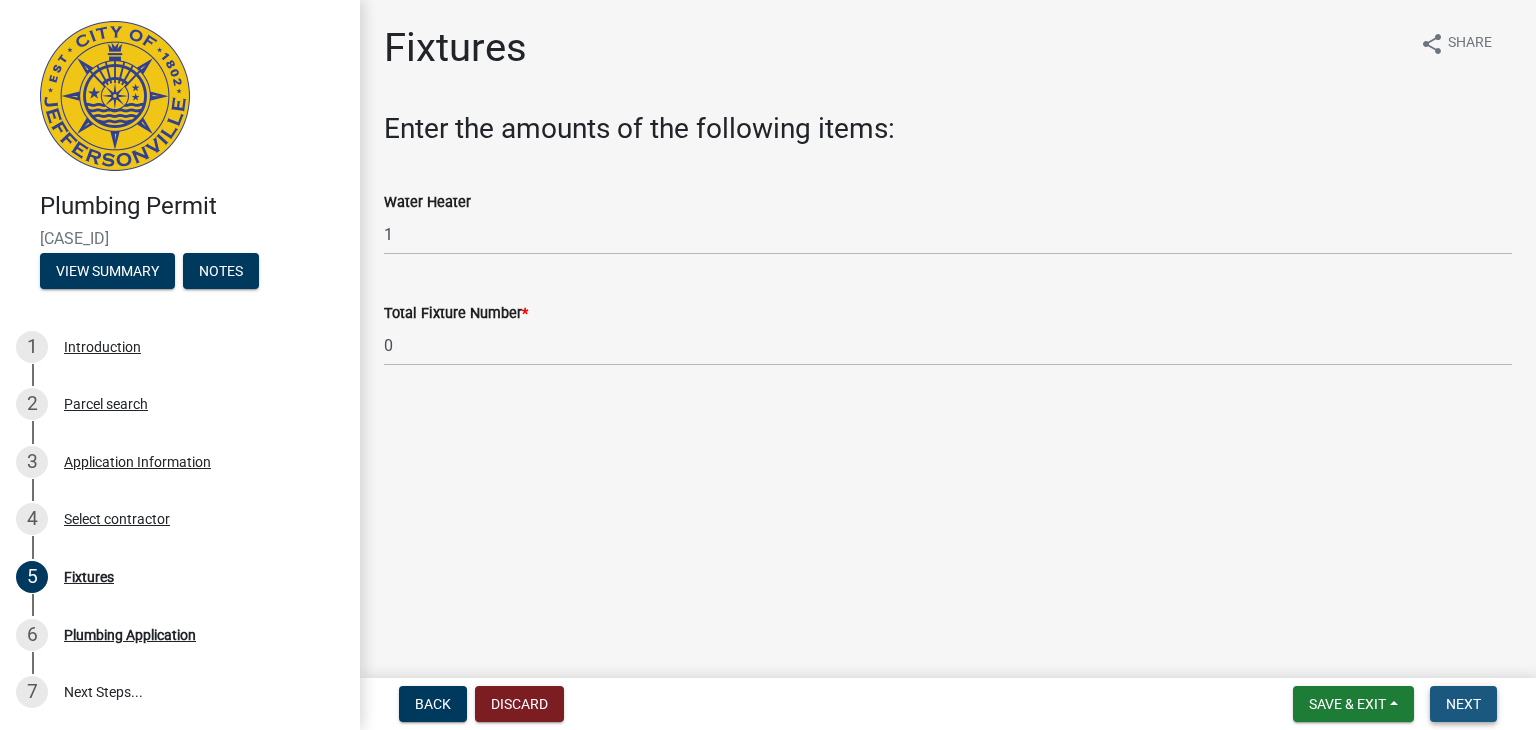 click on "Next" at bounding box center [1463, 704] 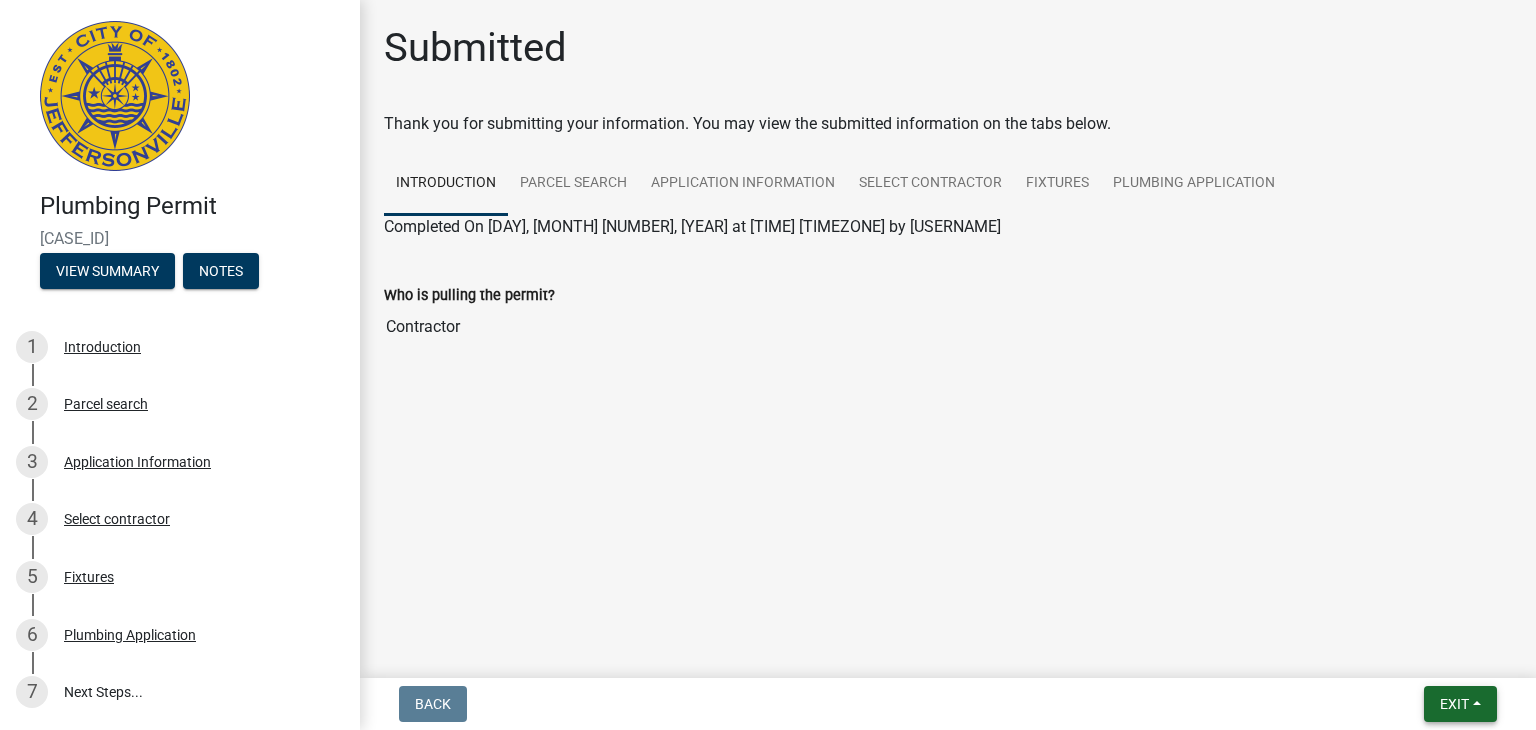 click on "Exit" at bounding box center (1460, 704) 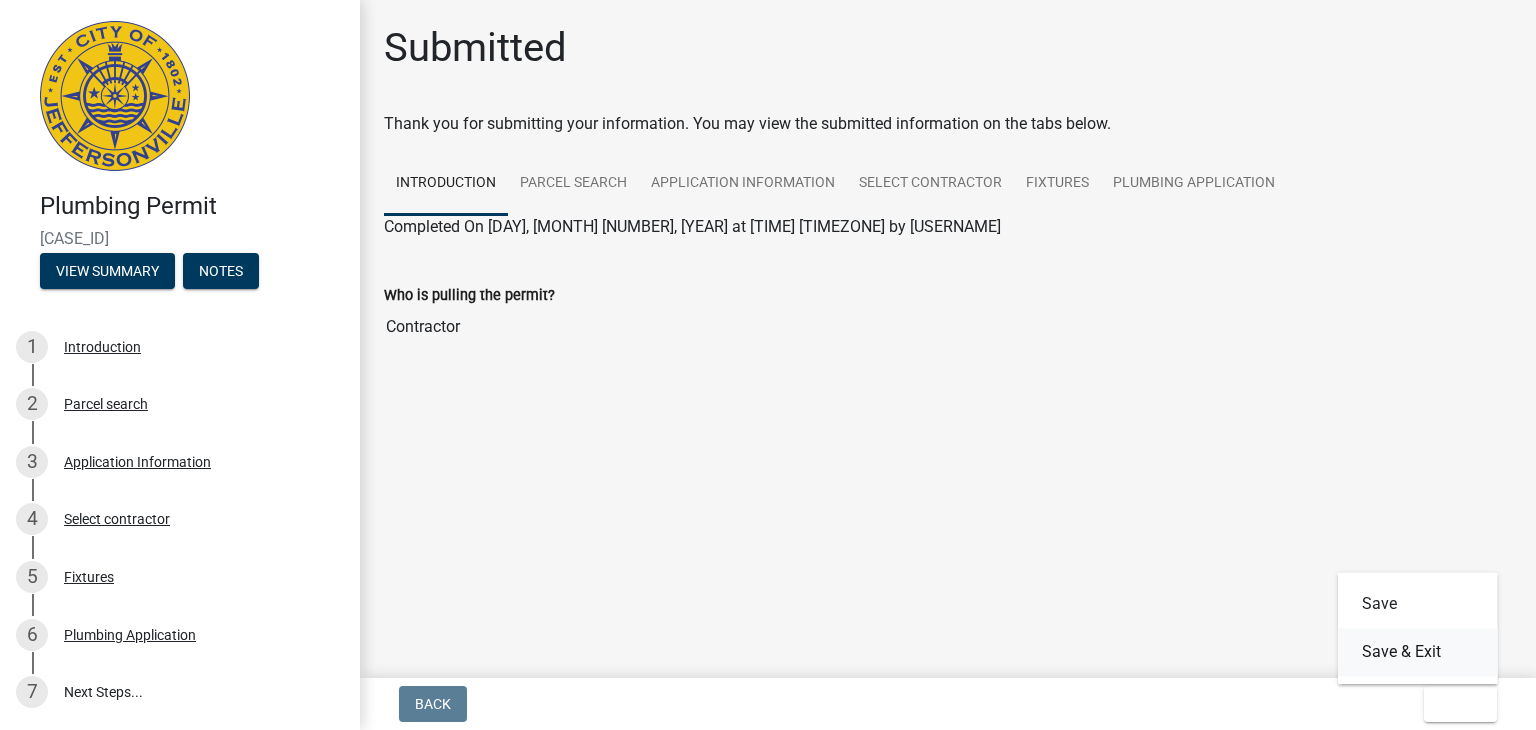 click on "Save & Exit" at bounding box center [1418, 652] 